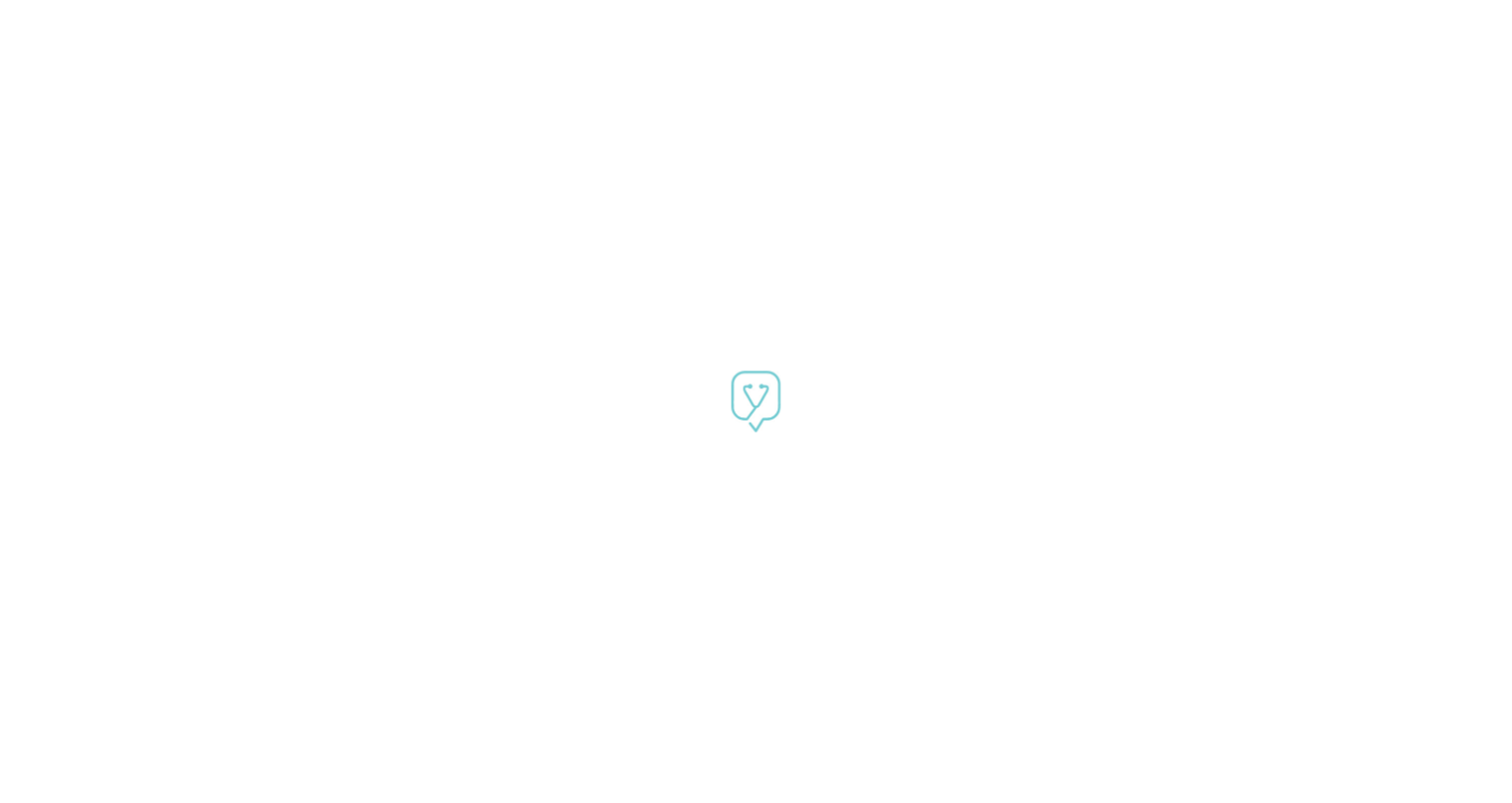scroll, scrollTop: 0, scrollLeft: 0, axis: both 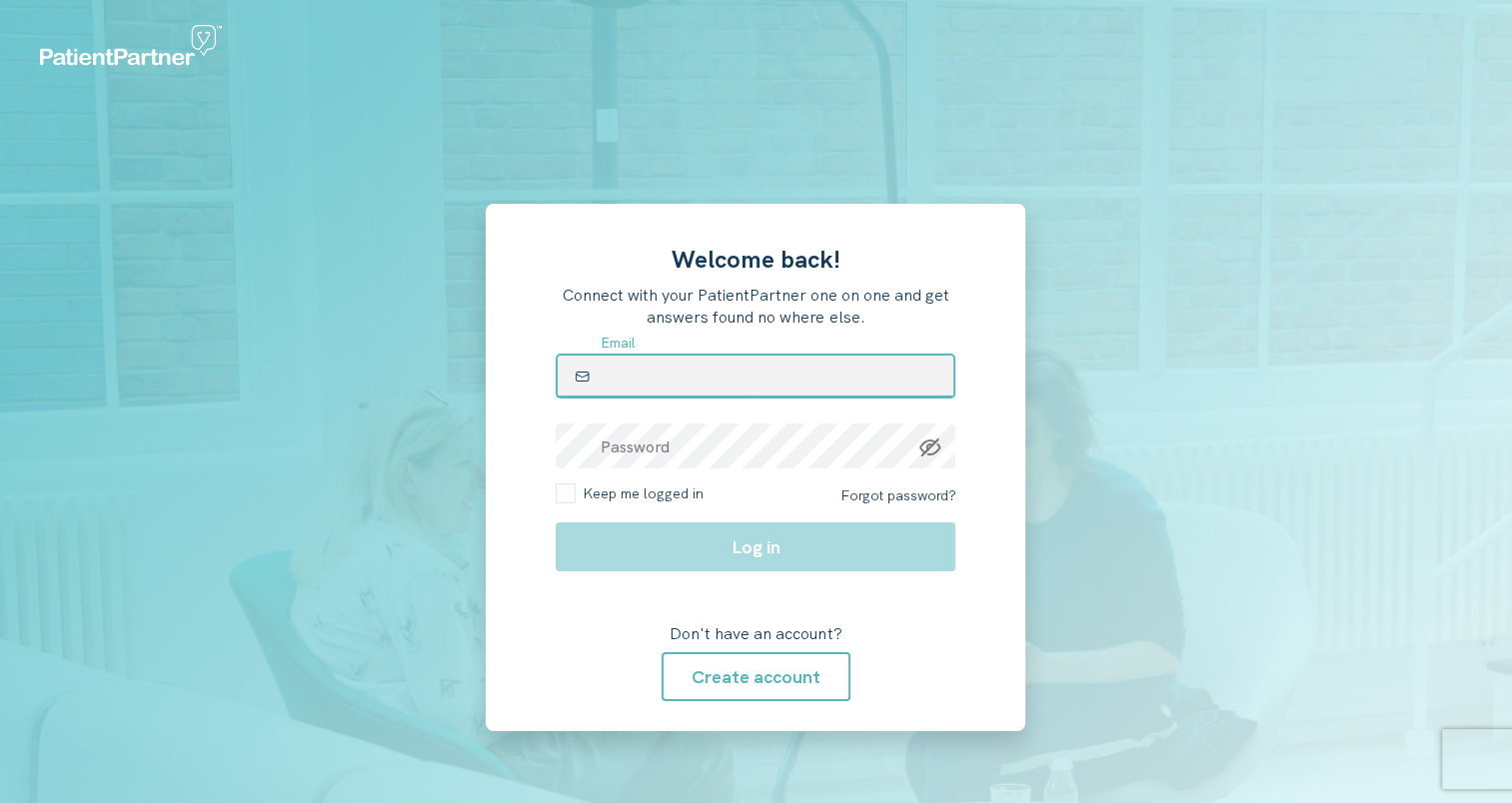 click at bounding box center (756, 376) 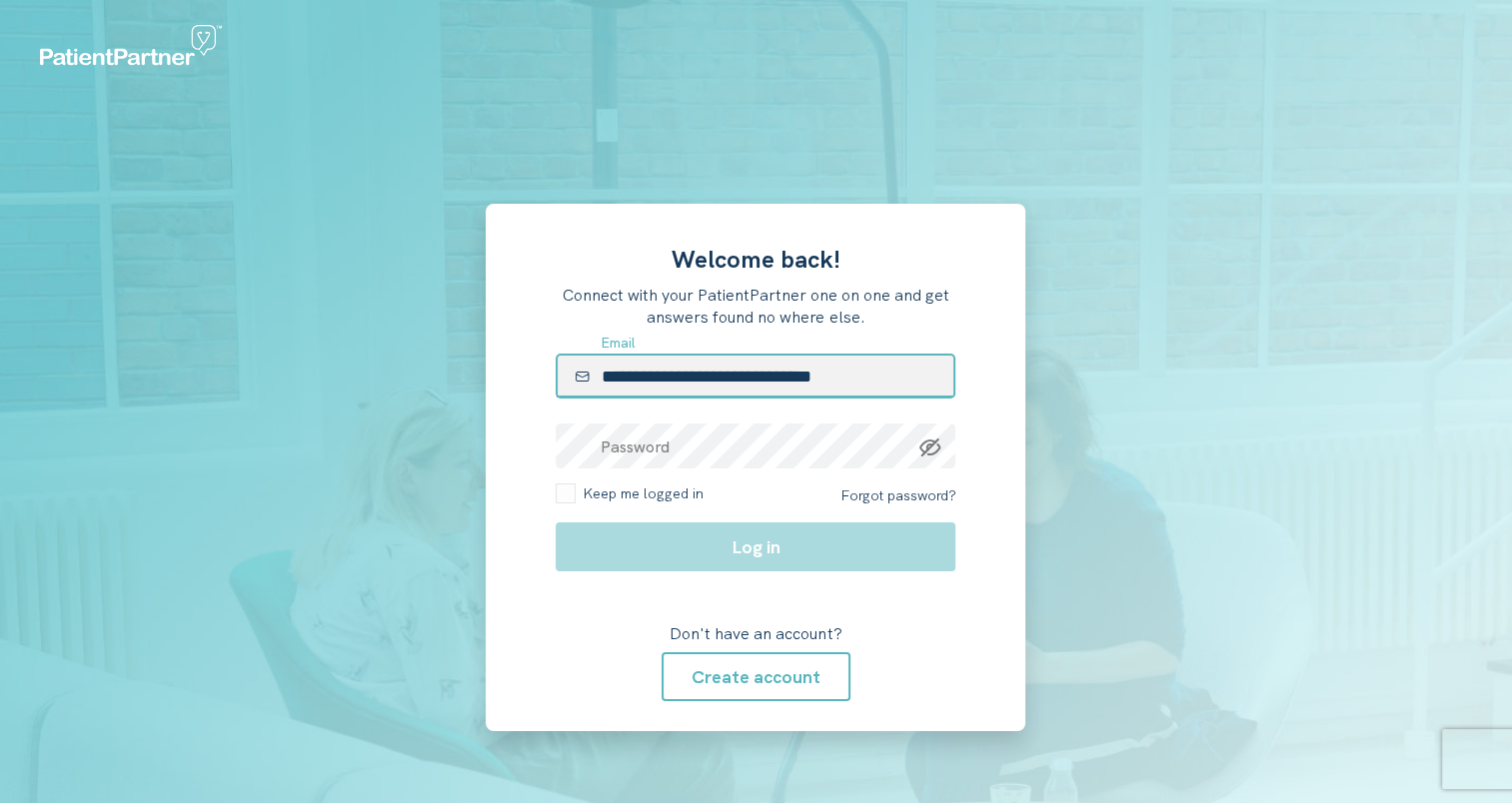 type on "**********" 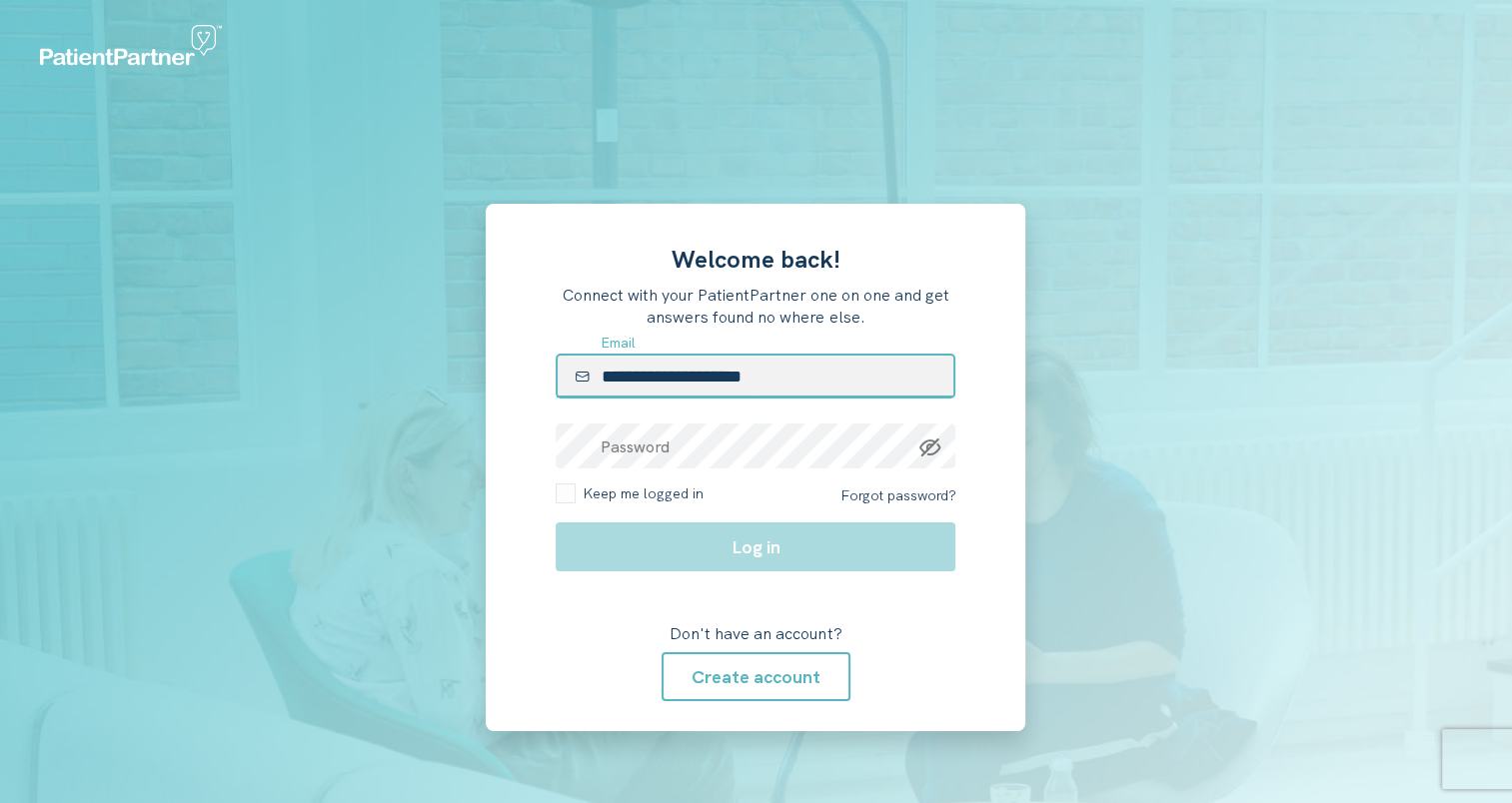 click on "**********" at bounding box center (756, 376) 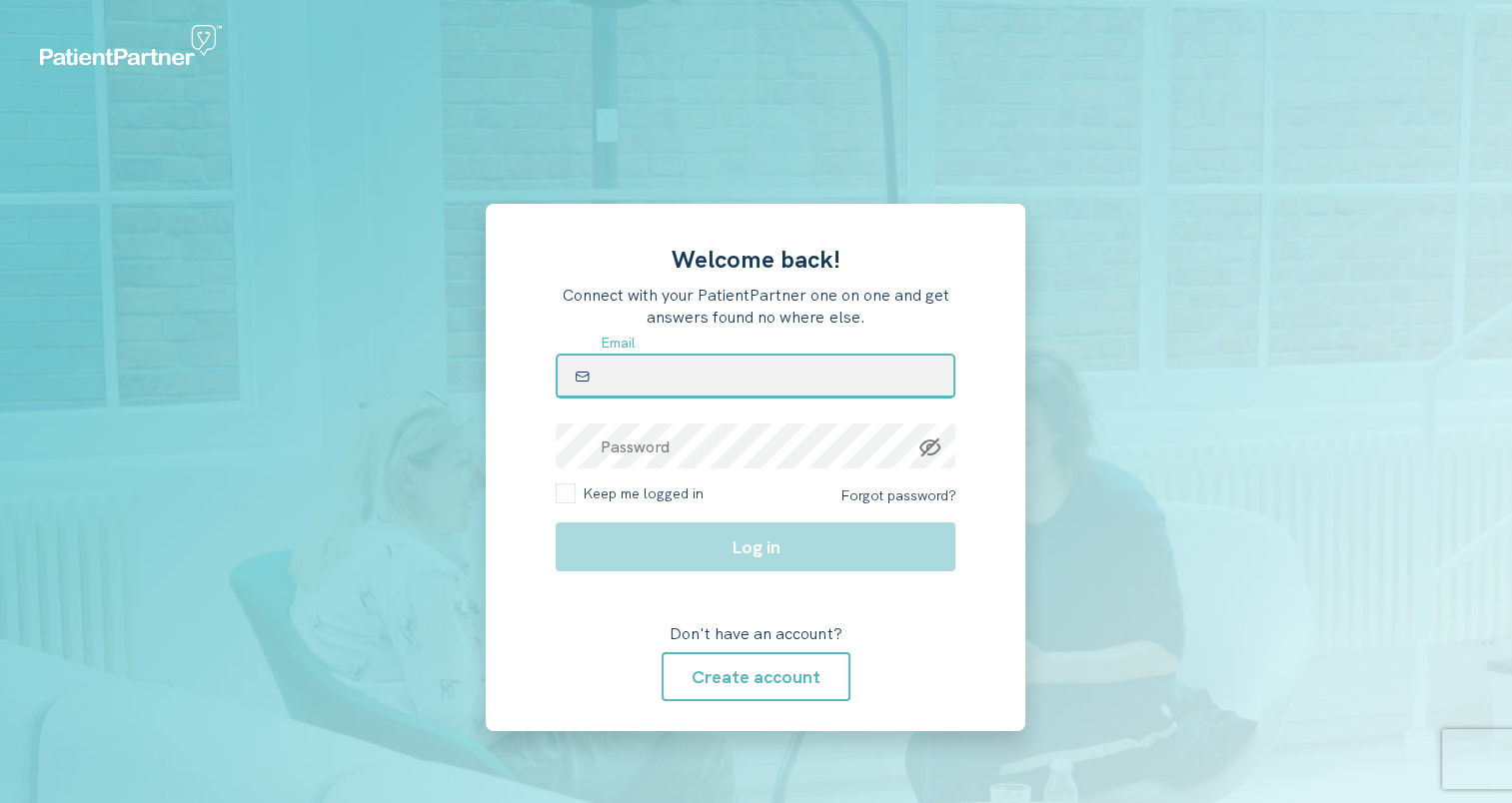 click at bounding box center [756, 376] 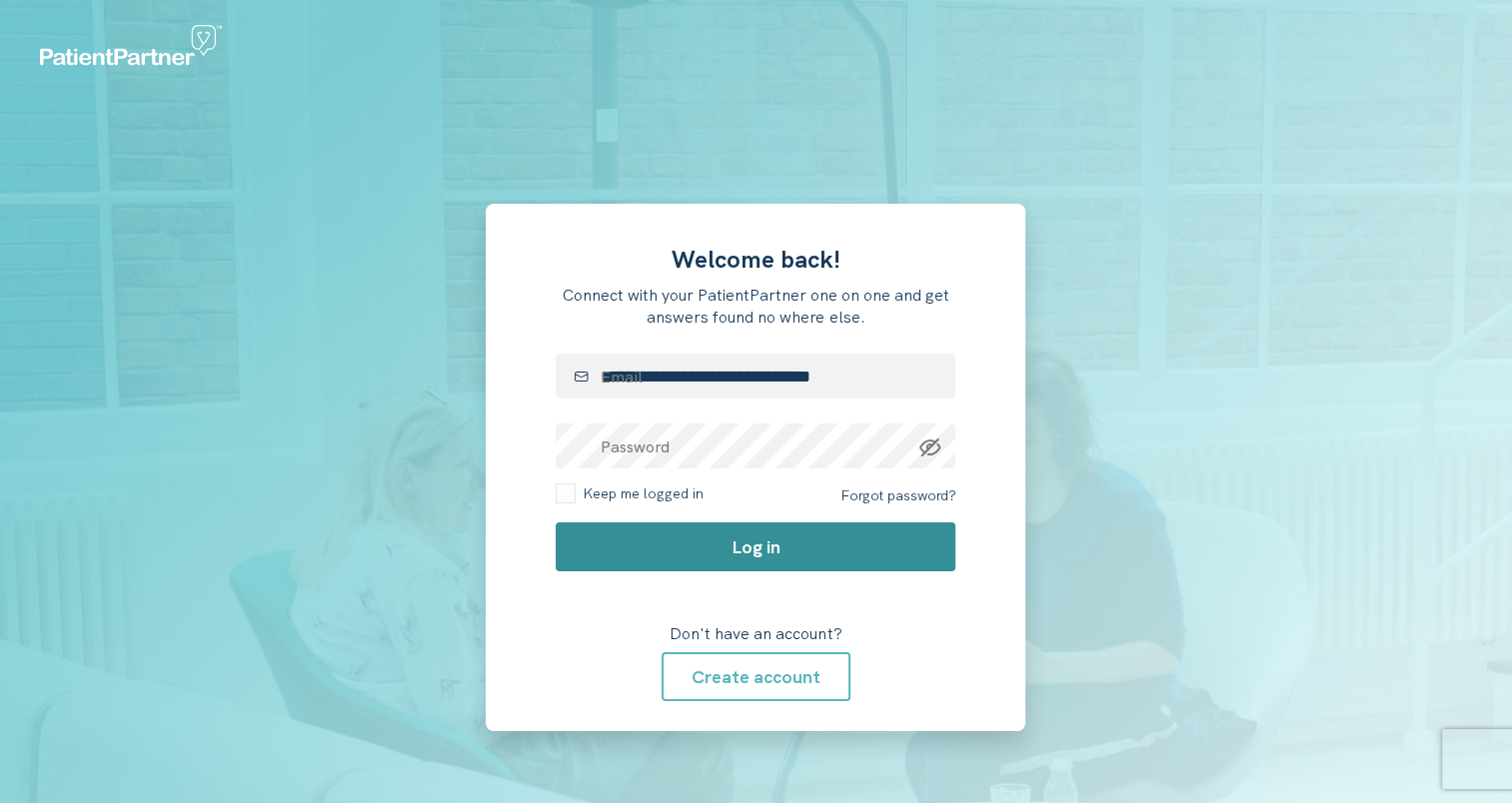 click on "Log in" 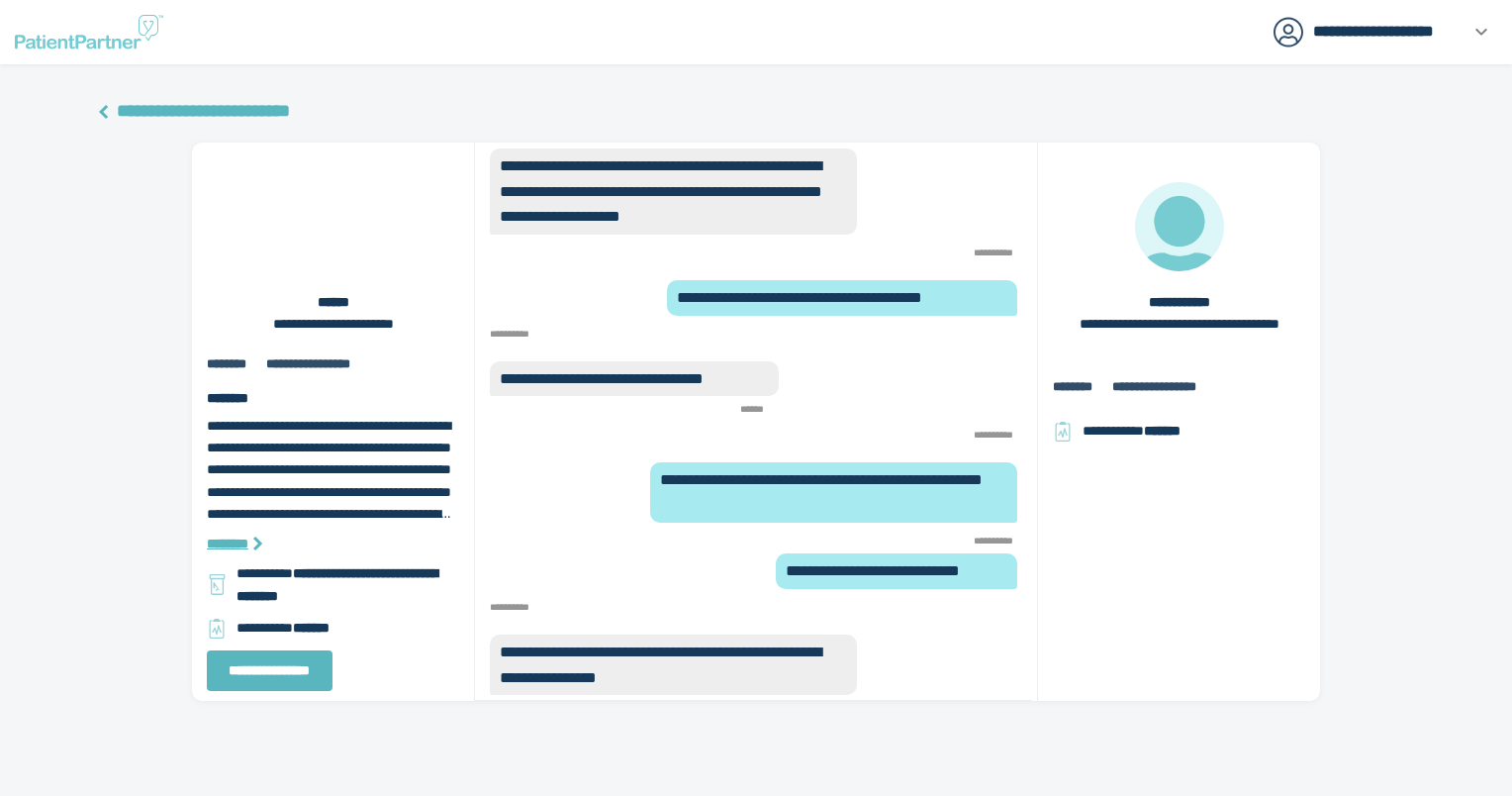 click on "**********" at bounding box center [756, 408] 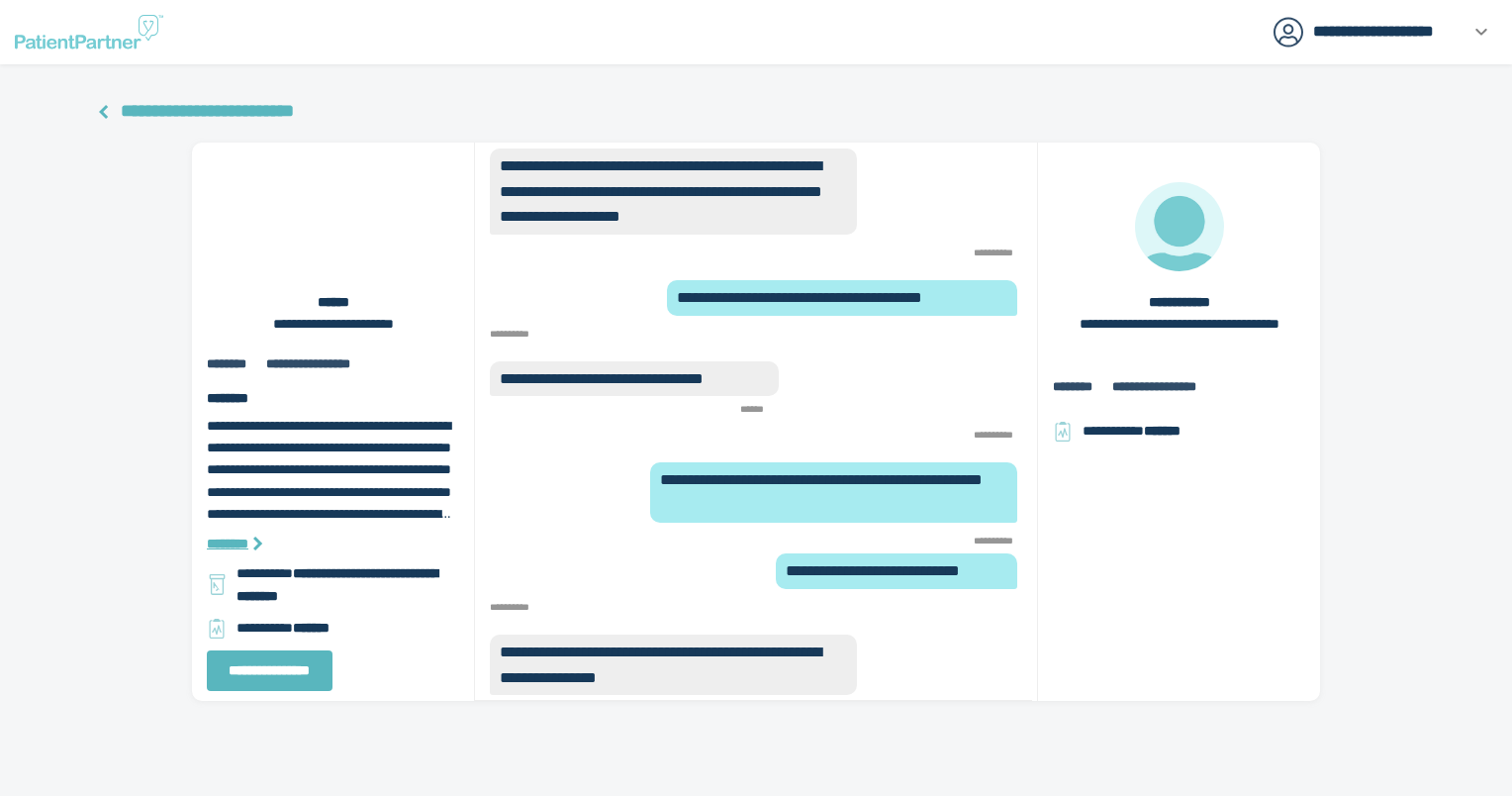 click on "**********" at bounding box center (207, 111) 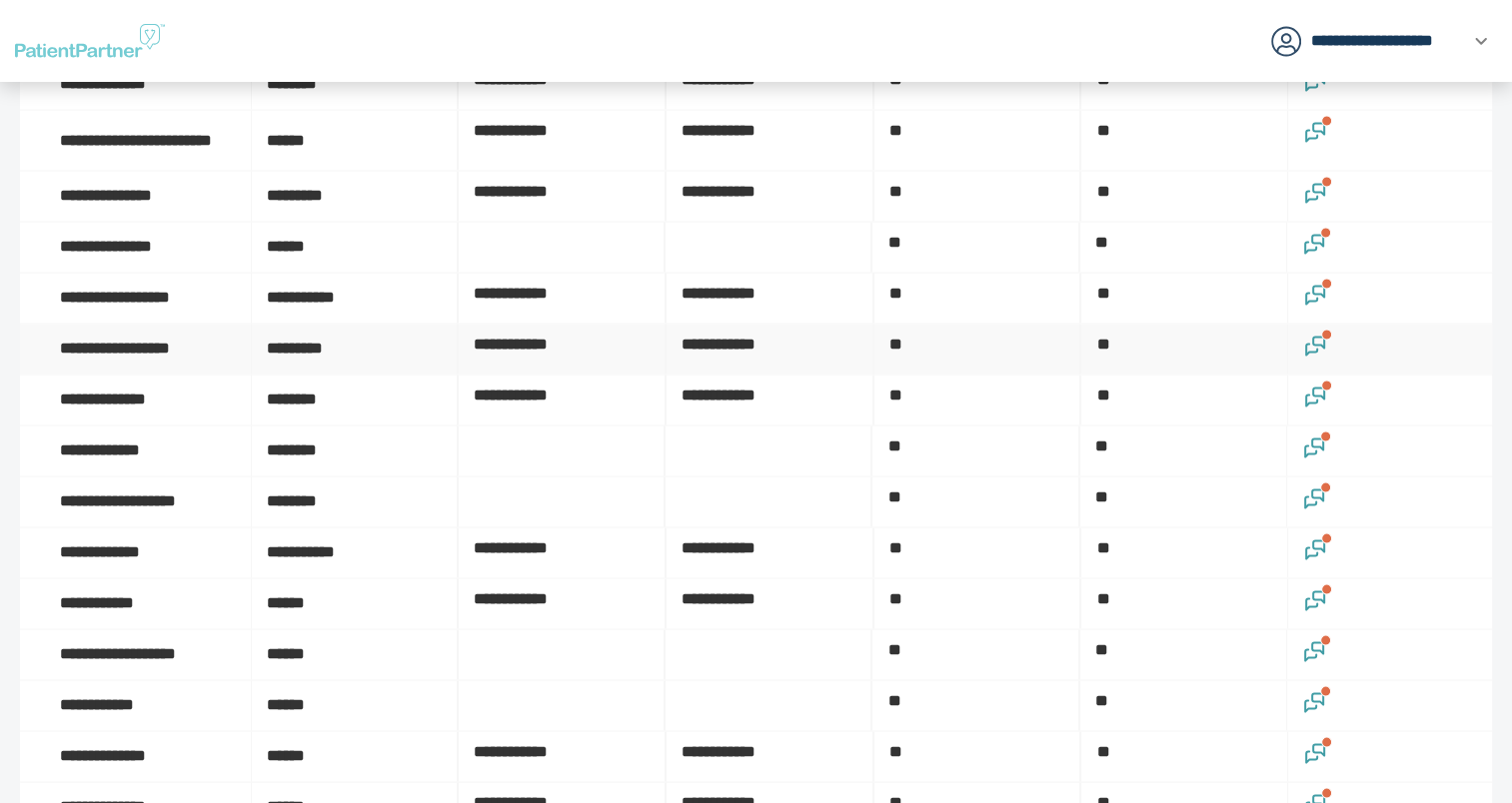 scroll, scrollTop: 3795, scrollLeft: 0, axis: vertical 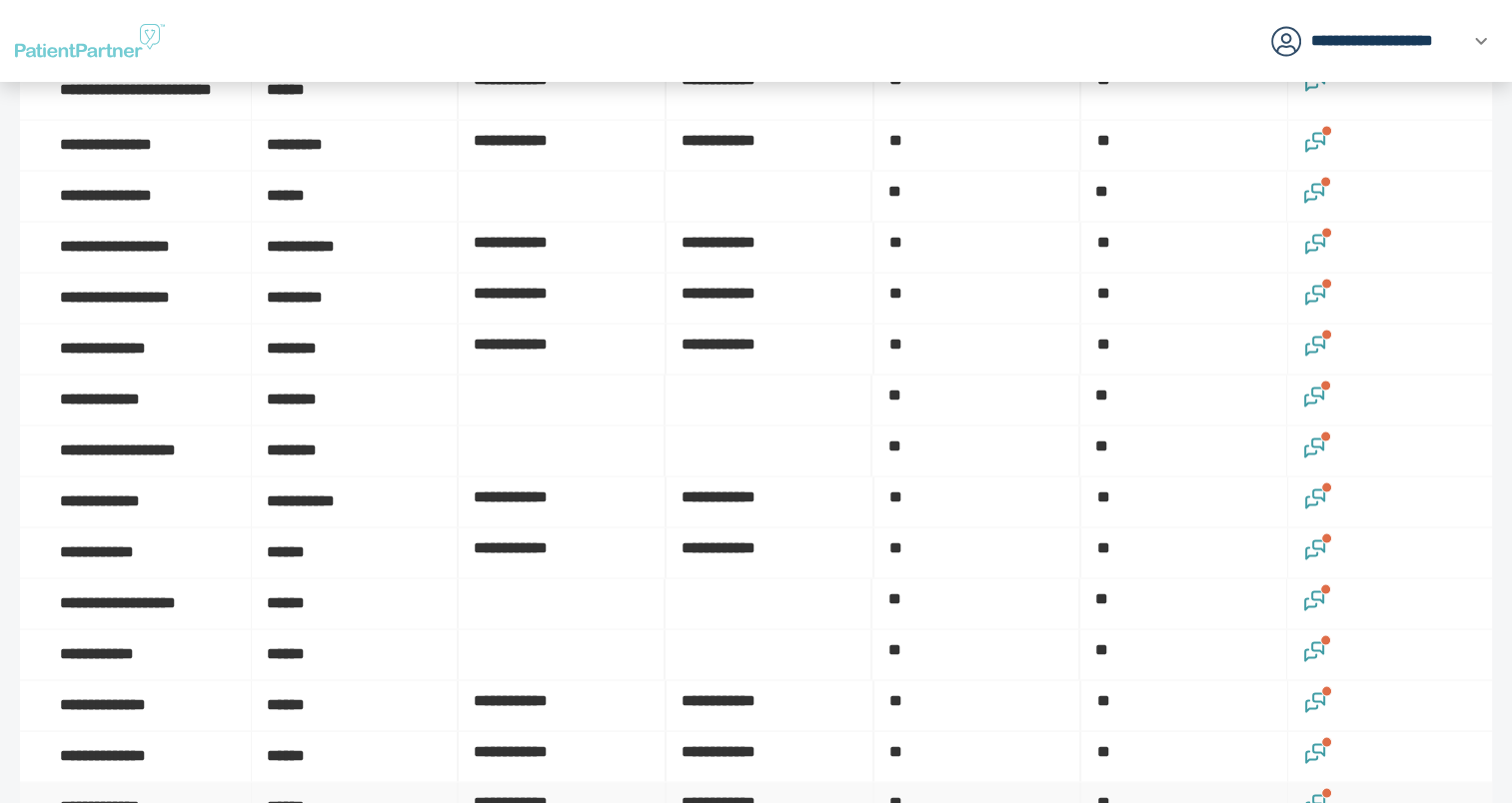 click 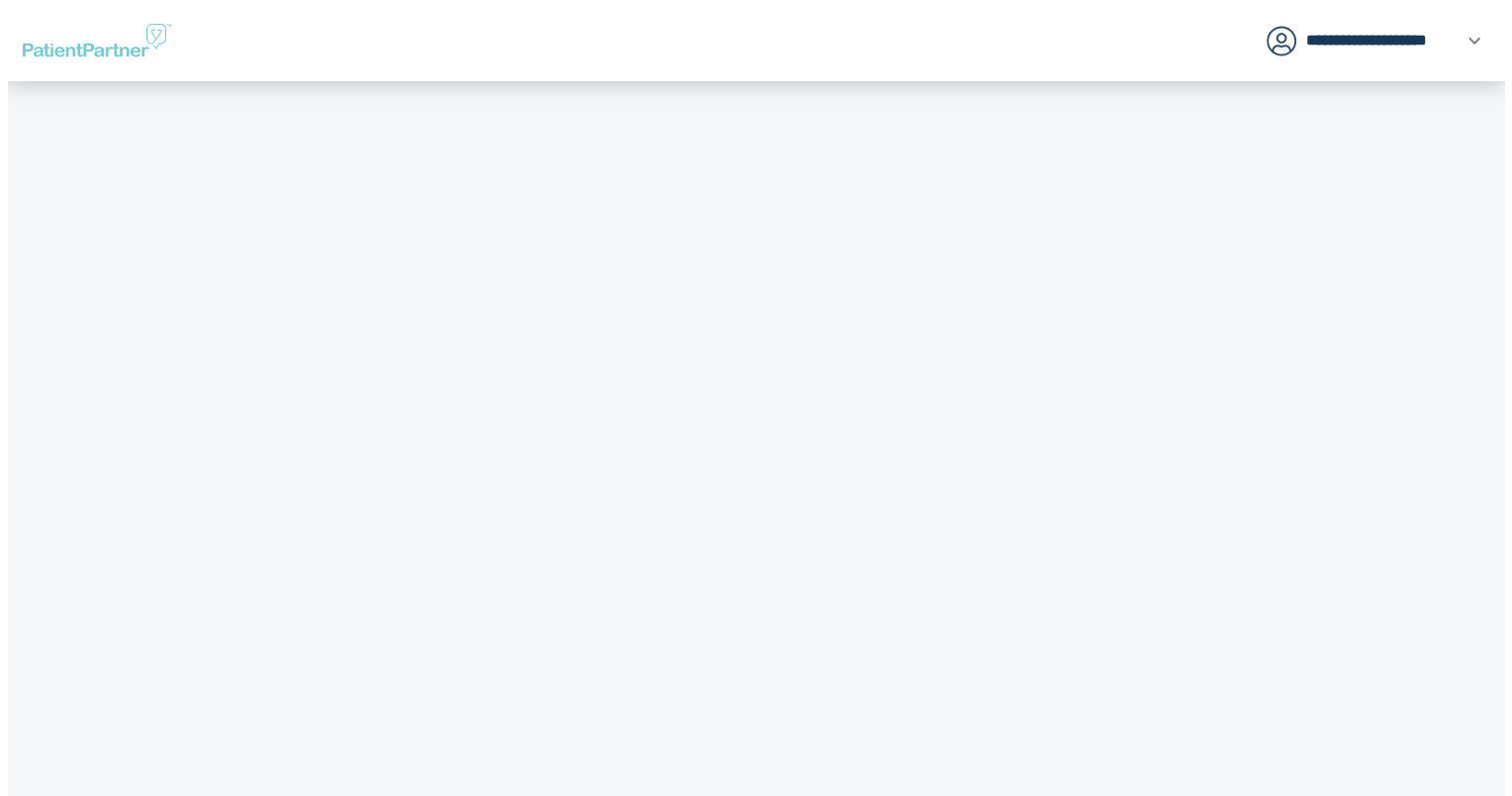 scroll, scrollTop: 0, scrollLeft: 0, axis: both 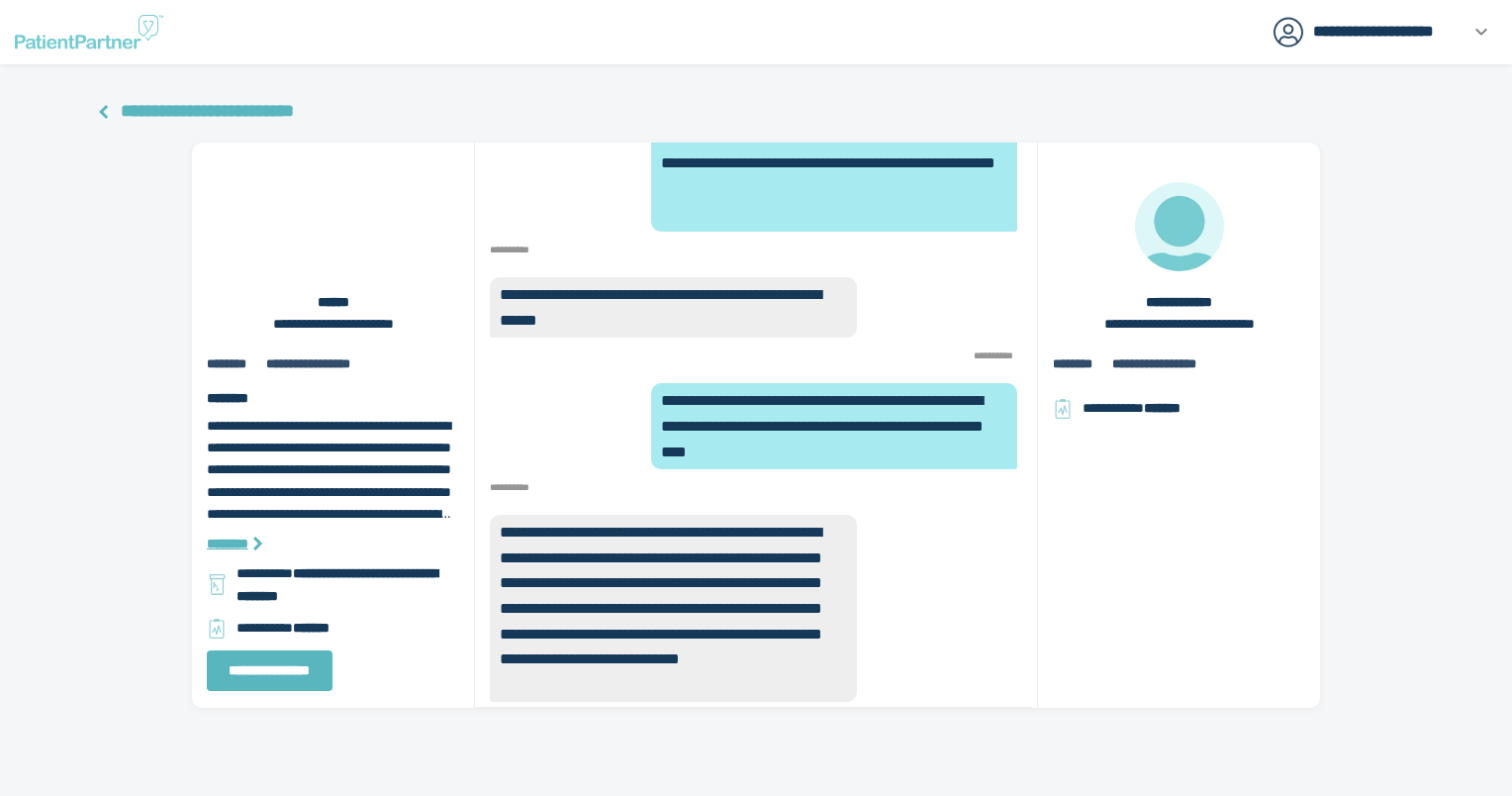 click on "**********" at bounding box center (203, 111) 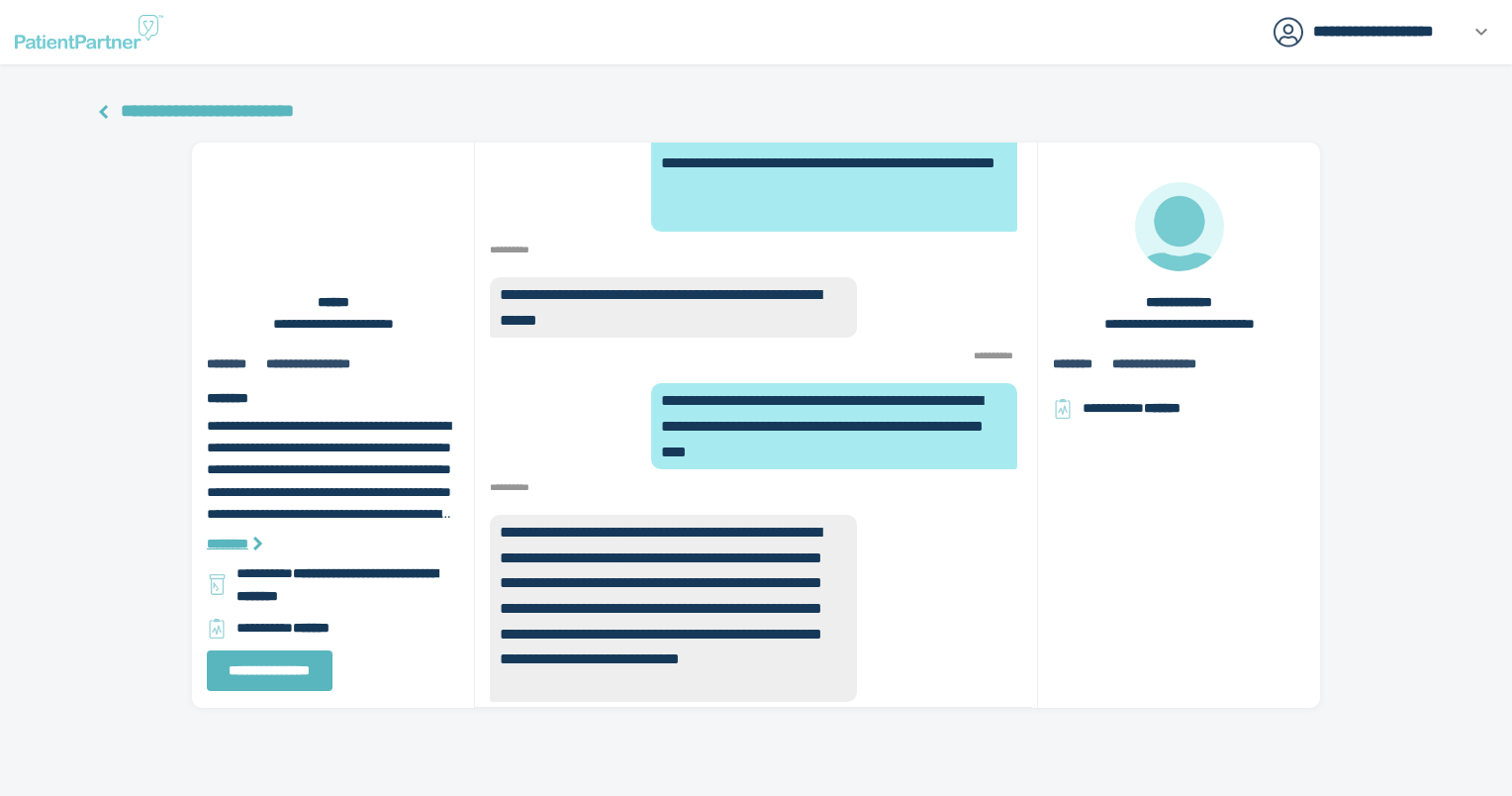 click on "**********" at bounding box center (207, 111) 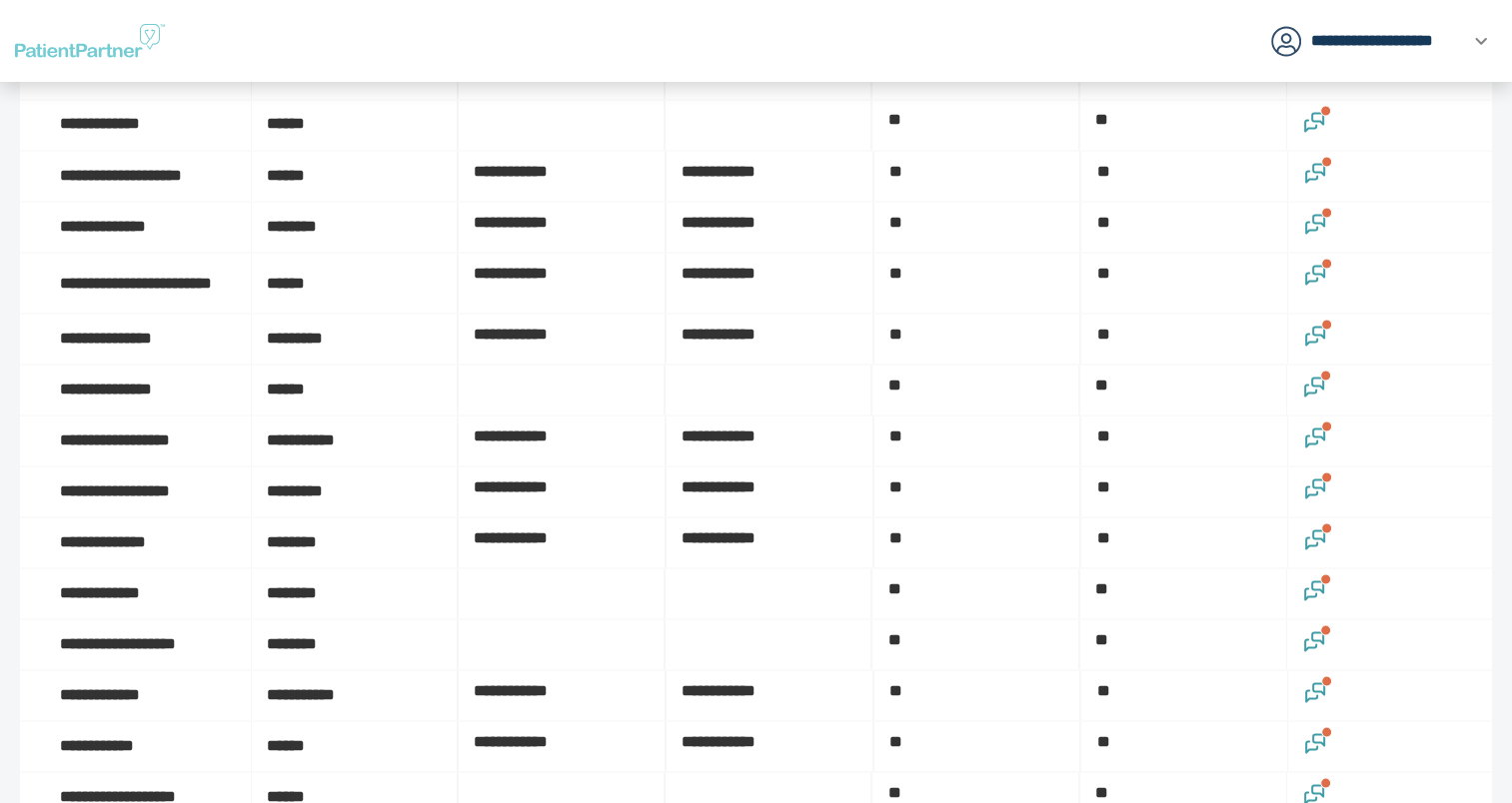 scroll, scrollTop: 3596, scrollLeft: 0, axis: vertical 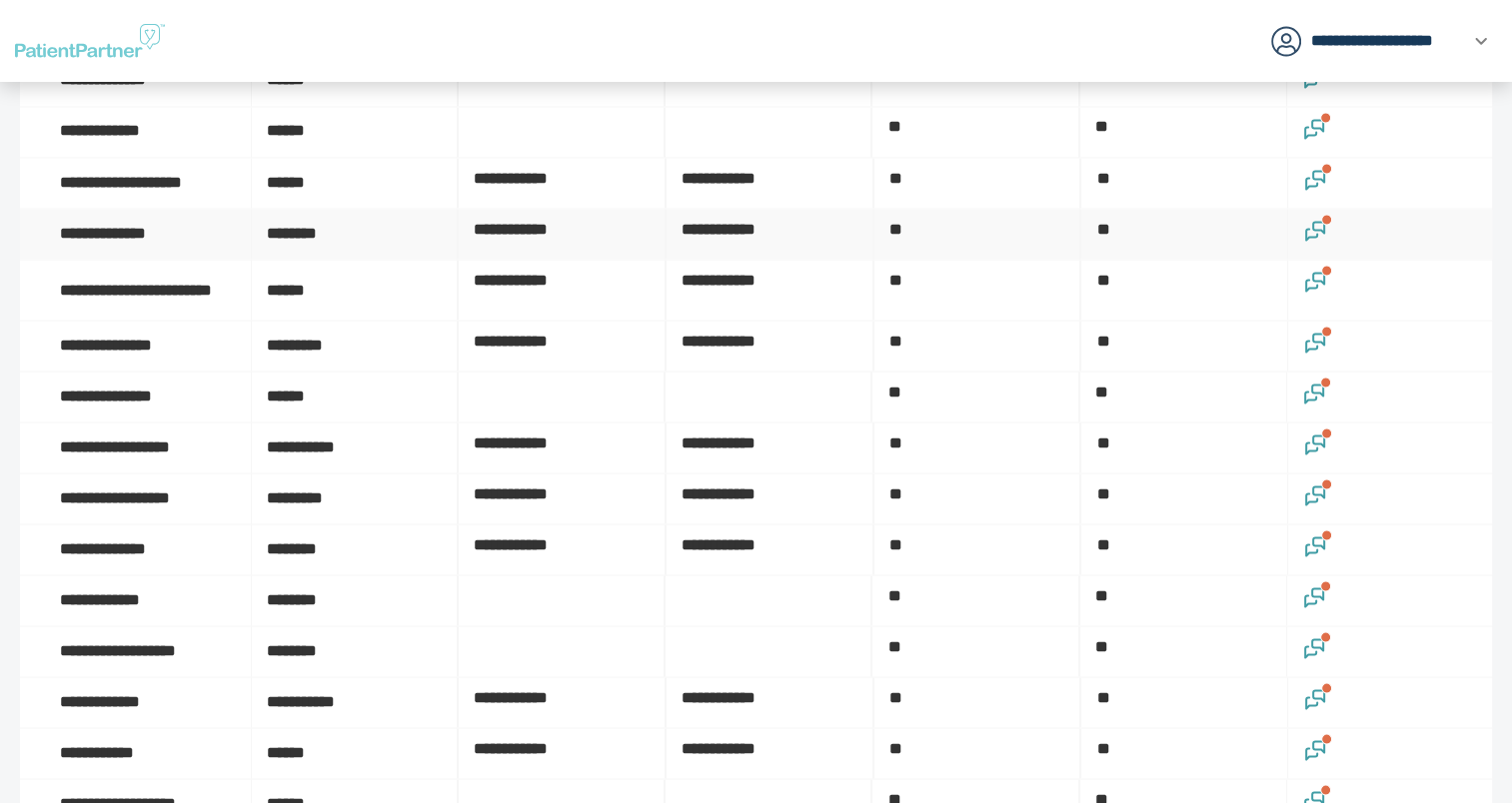 click at bounding box center [1390, 234] 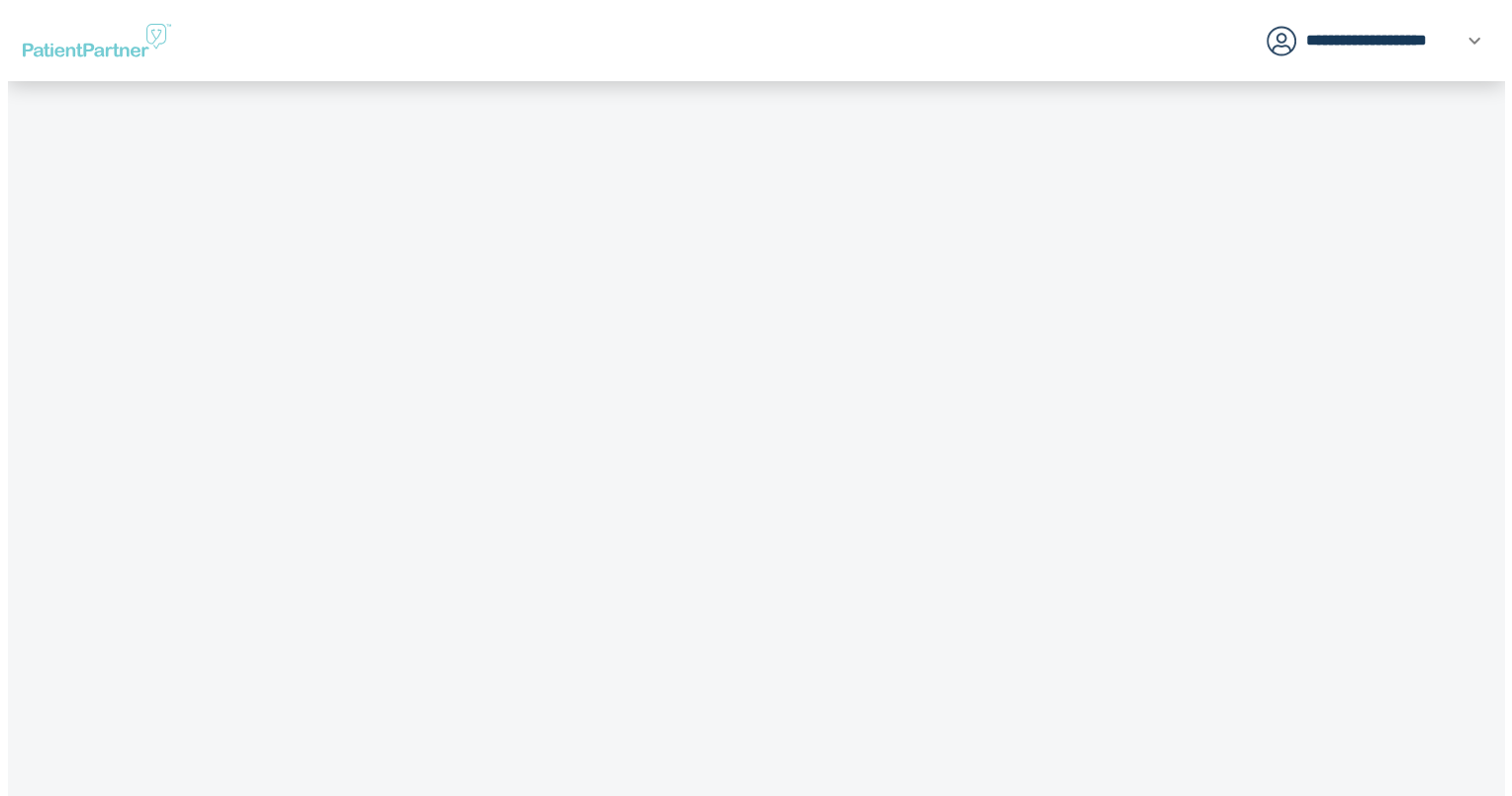 scroll, scrollTop: 0, scrollLeft: 0, axis: both 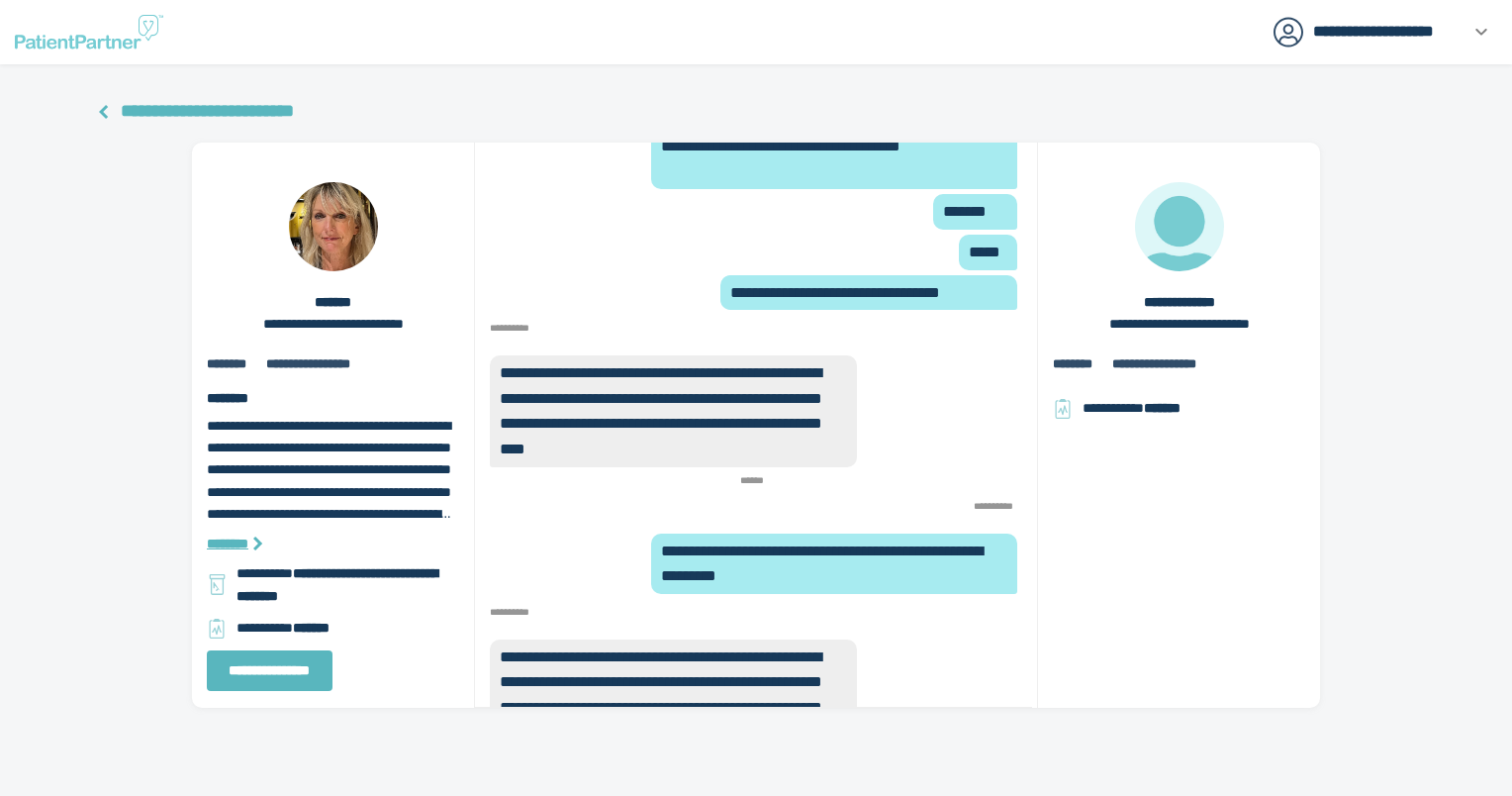 click on "**********" at bounding box center (207, 111) 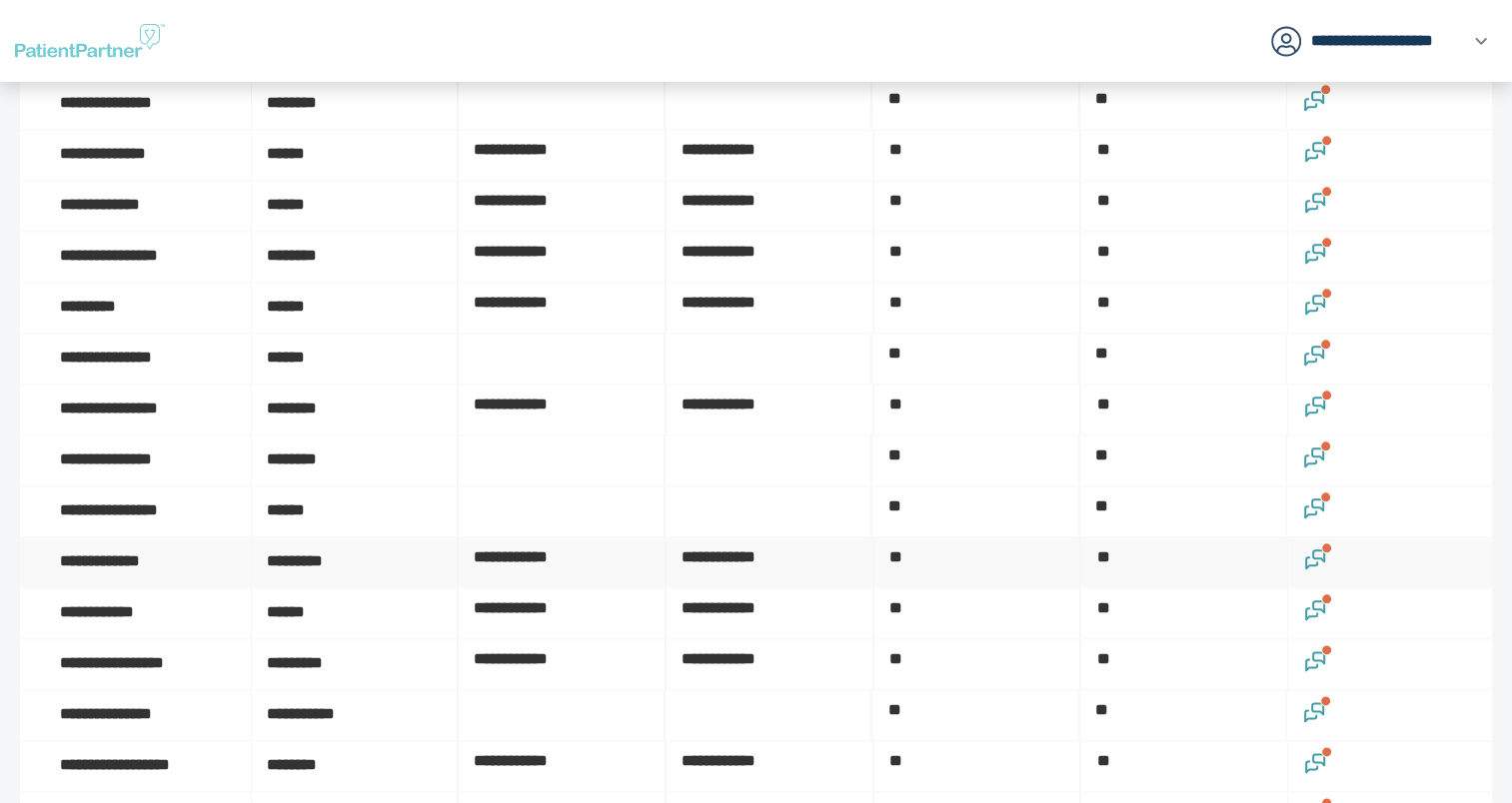 scroll, scrollTop: 2097, scrollLeft: 0, axis: vertical 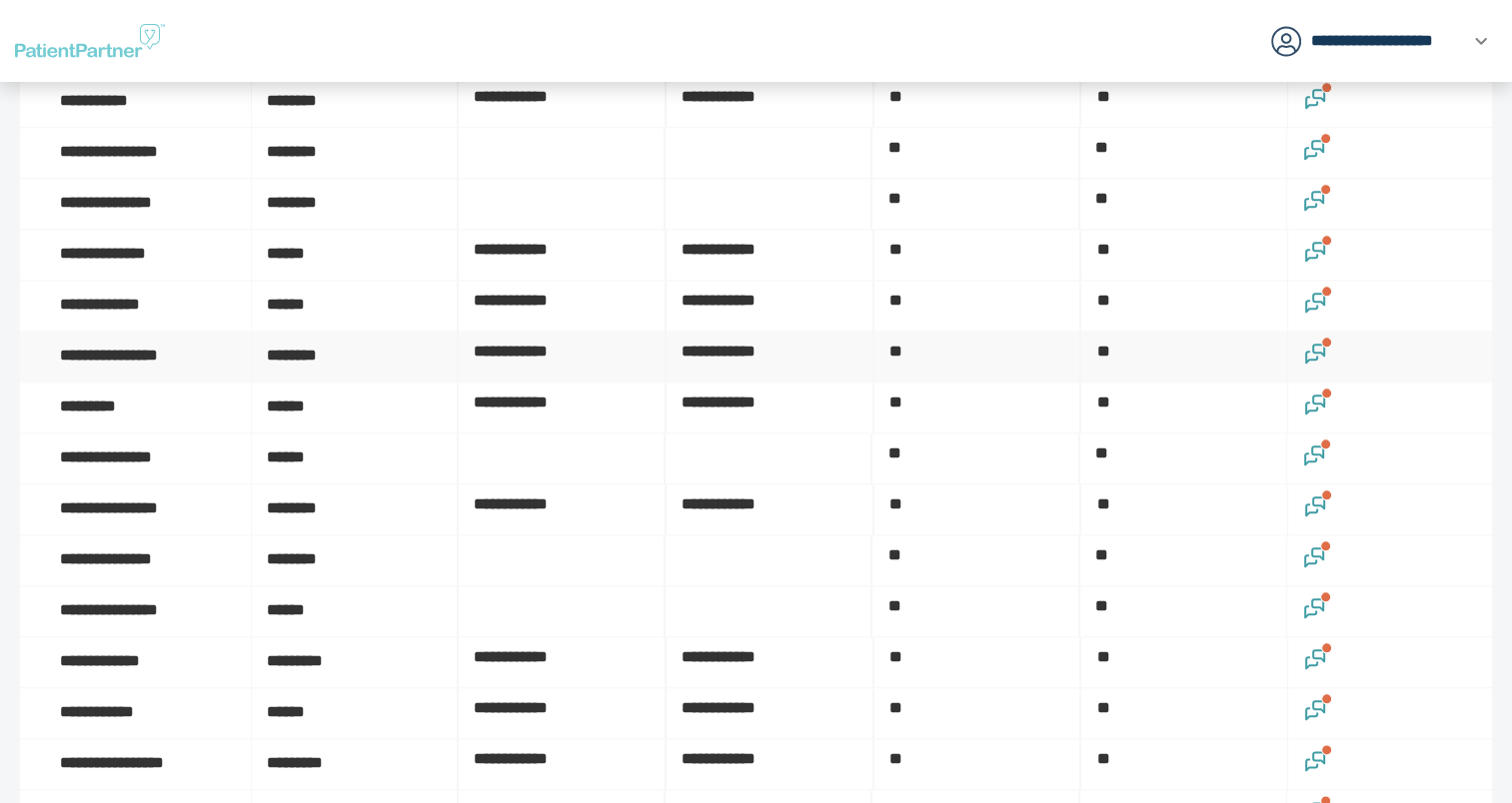 click 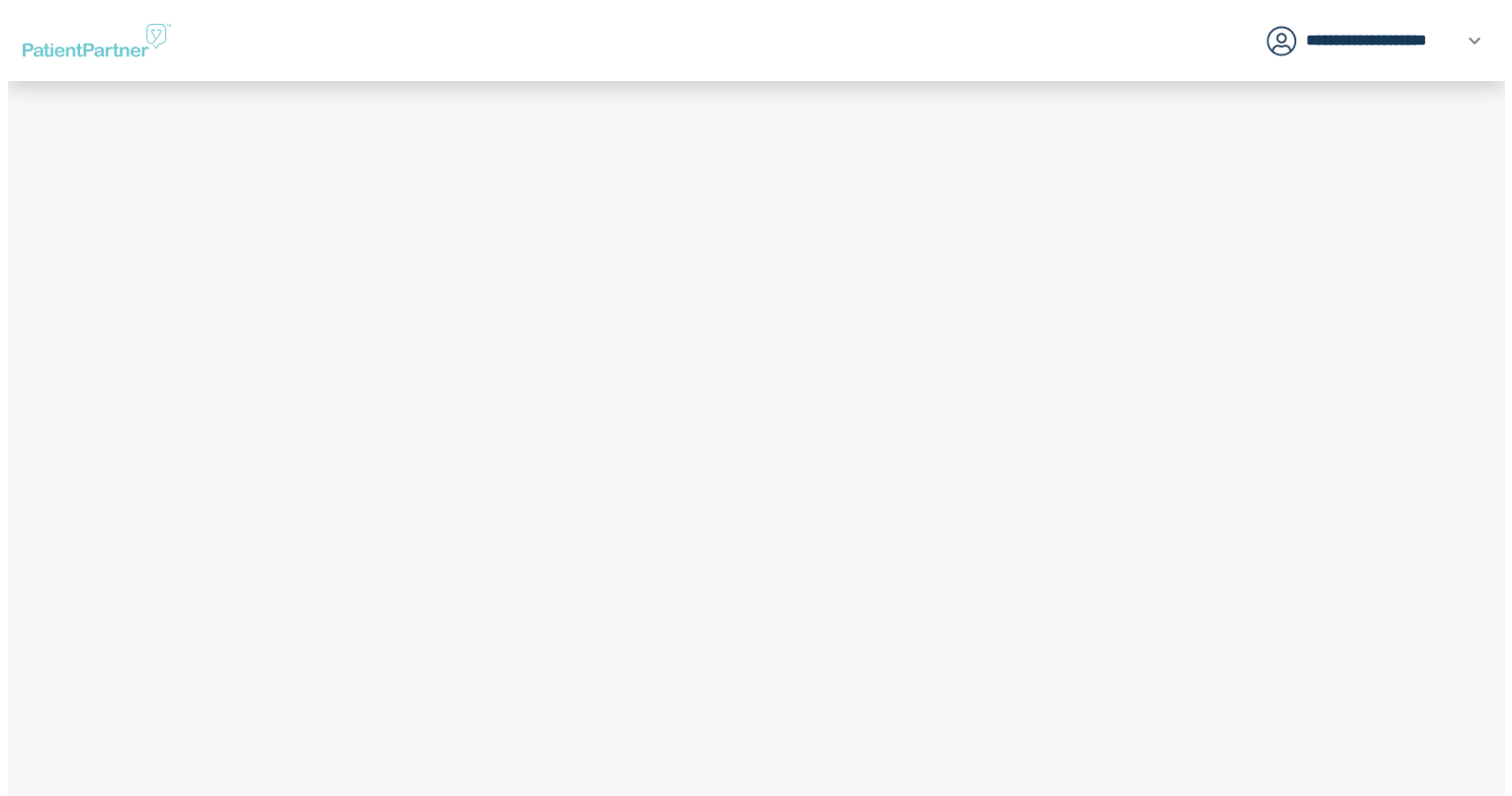 scroll, scrollTop: 0, scrollLeft: 0, axis: both 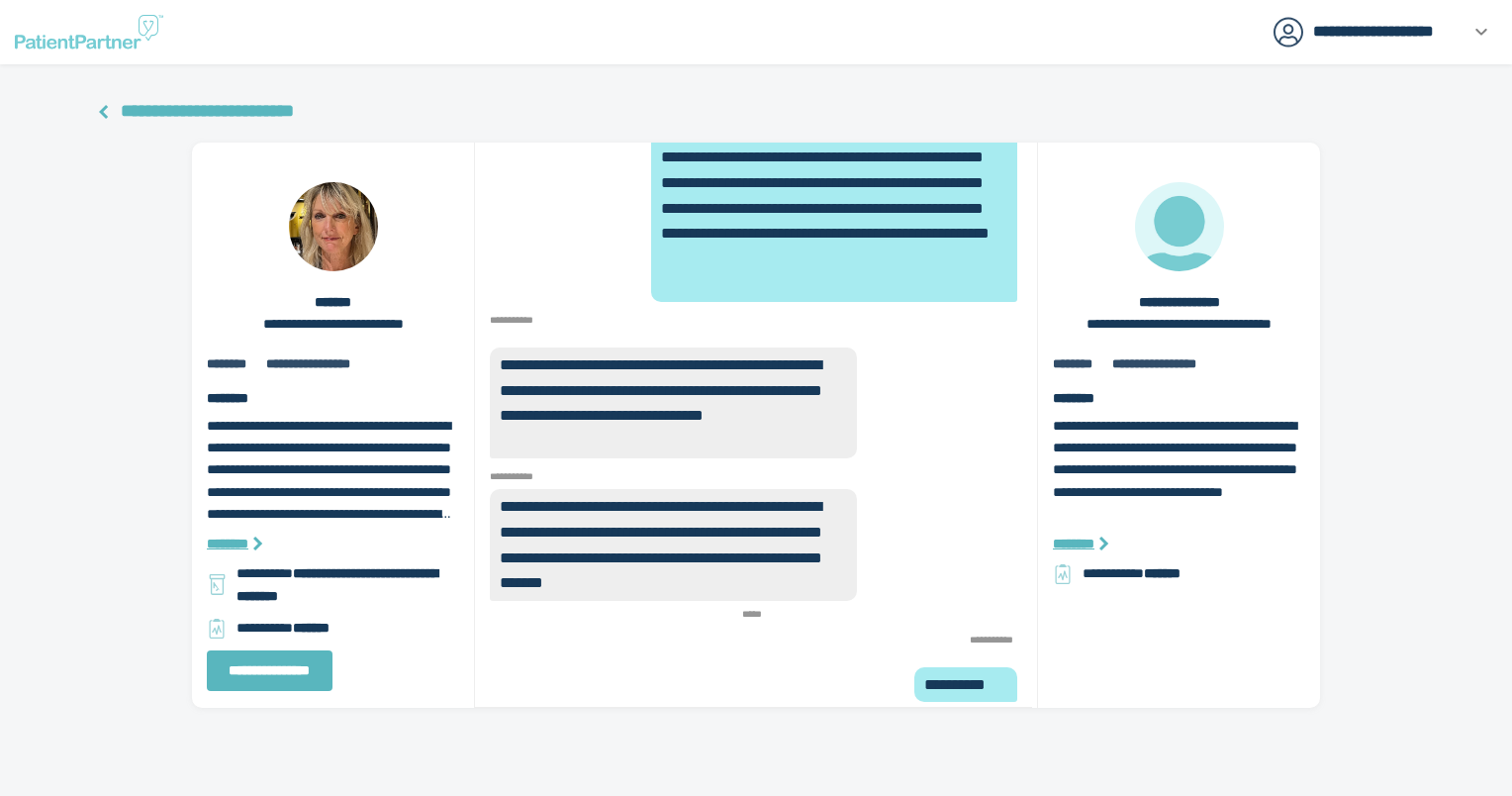 click on "**********" at bounding box center [207, 111] 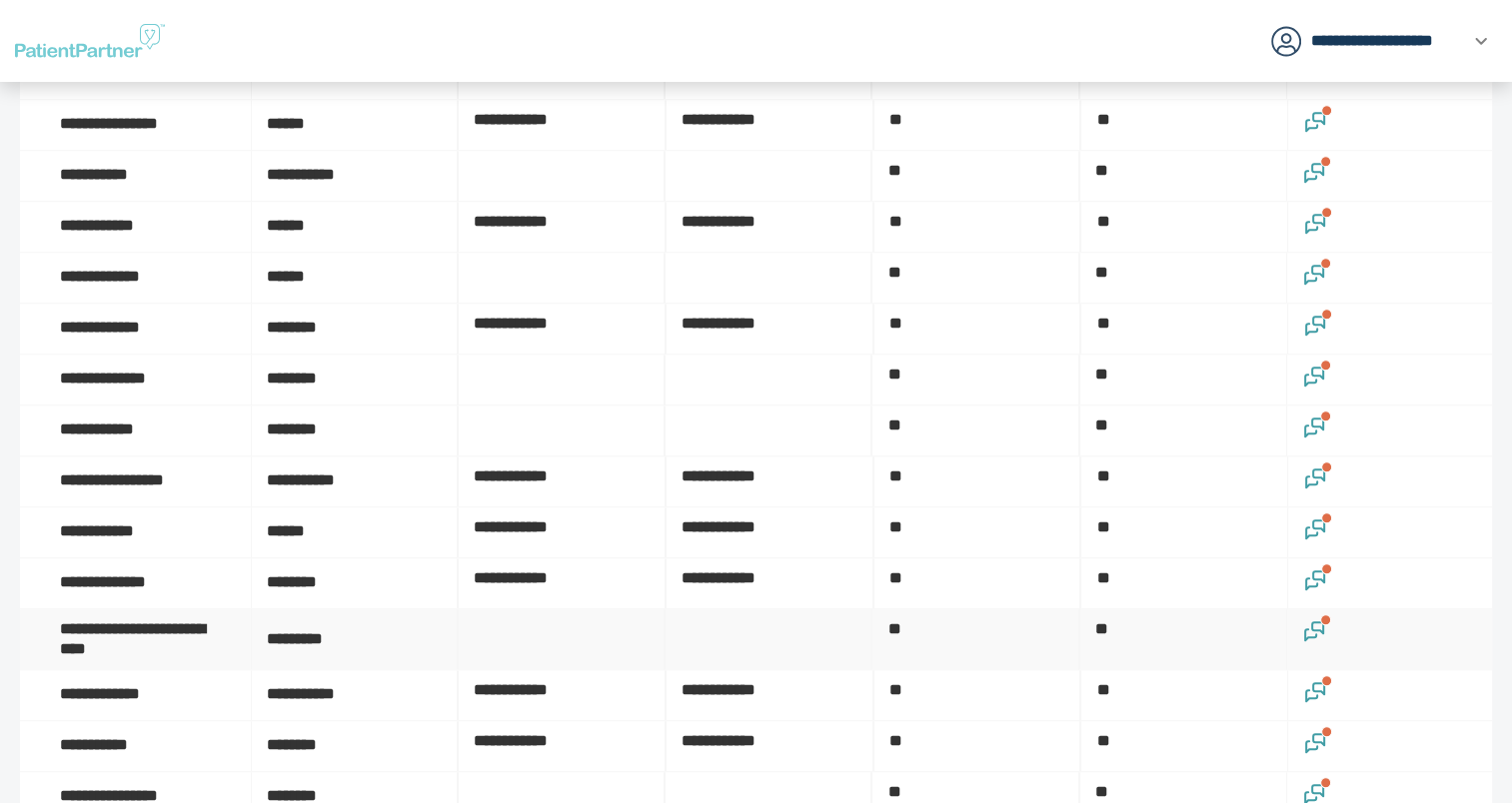 scroll, scrollTop: 1498, scrollLeft: 0, axis: vertical 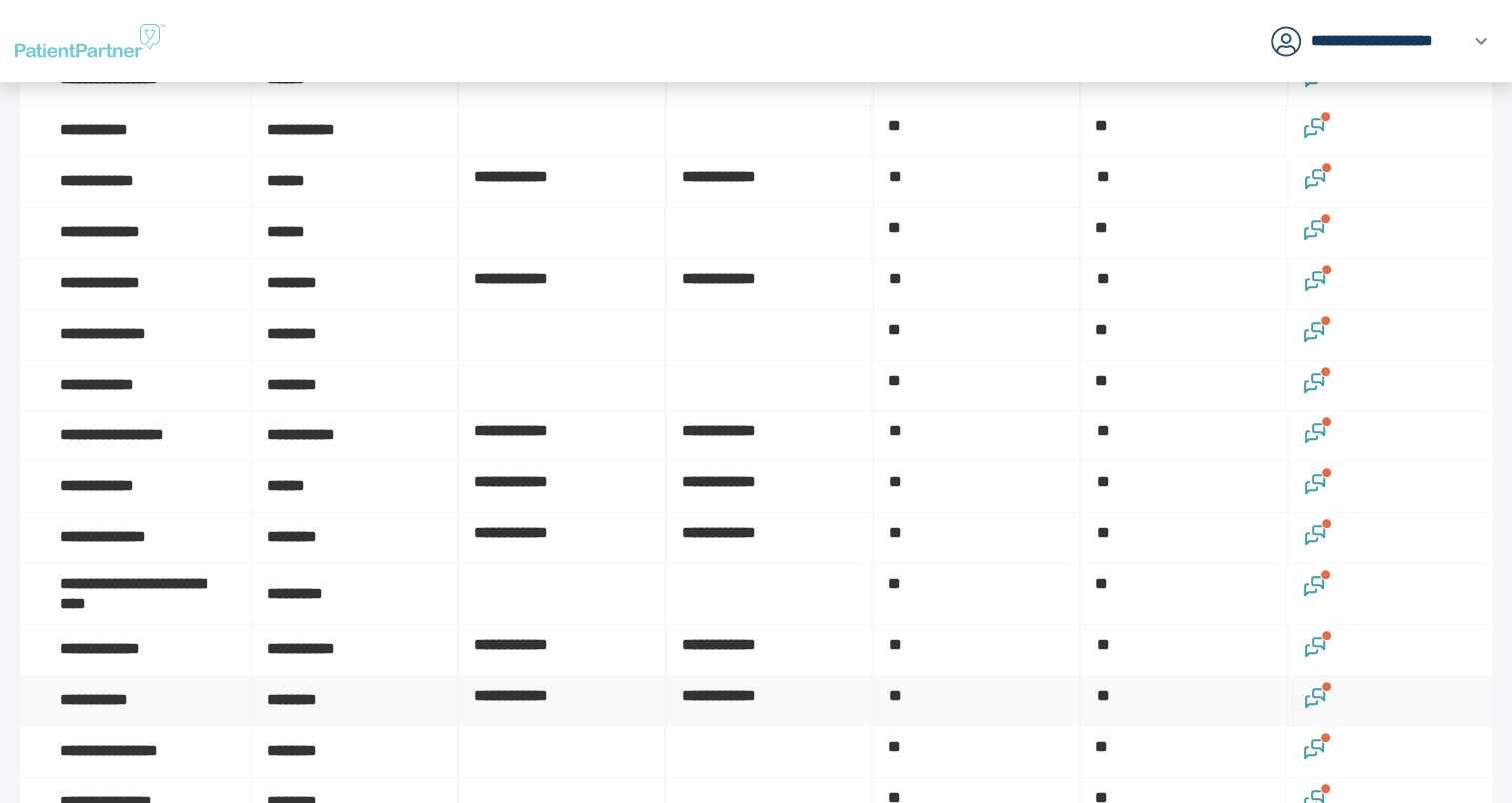click 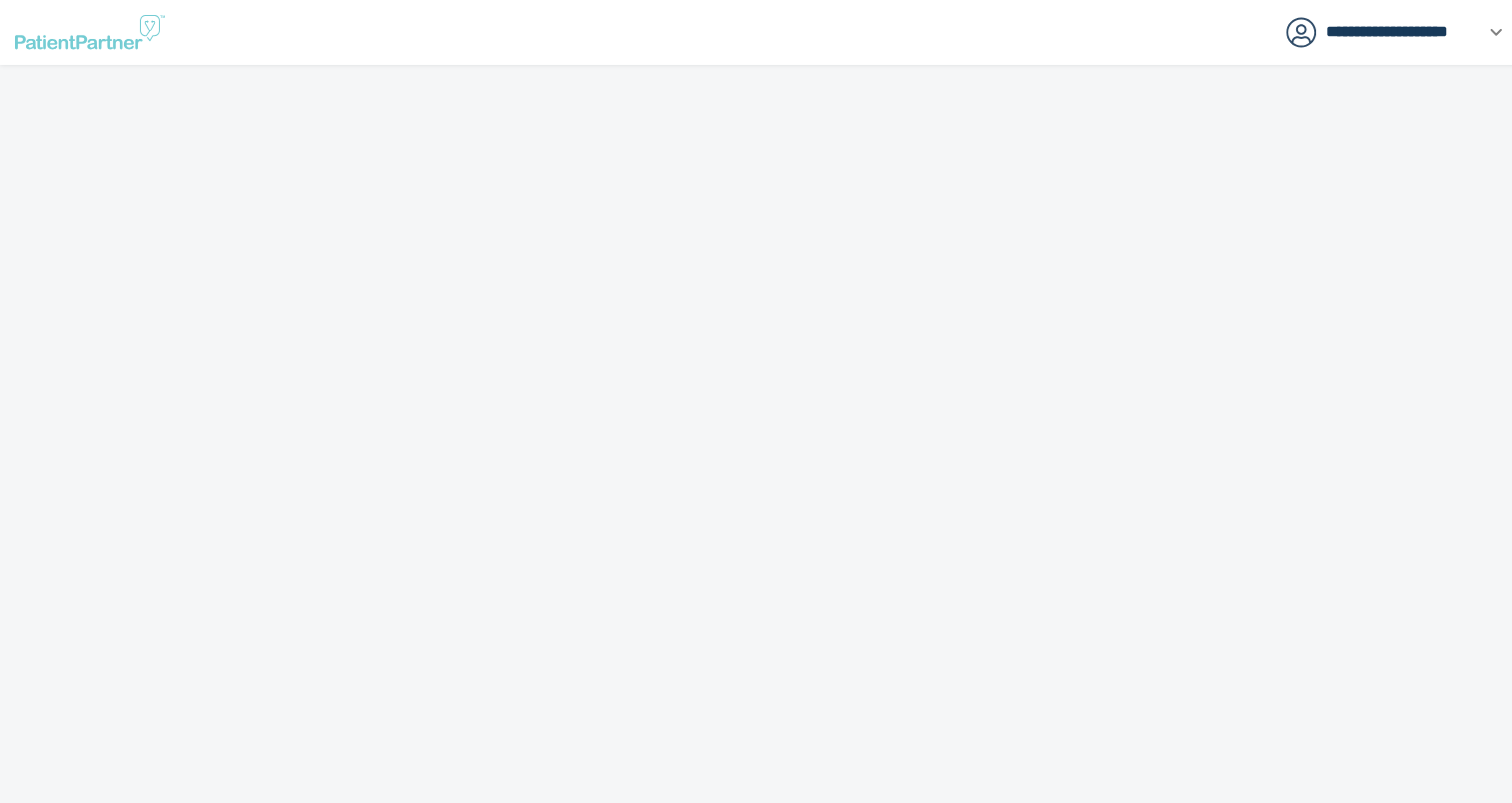 scroll, scrollTop: 0, scrollLeft: 0, axis: both 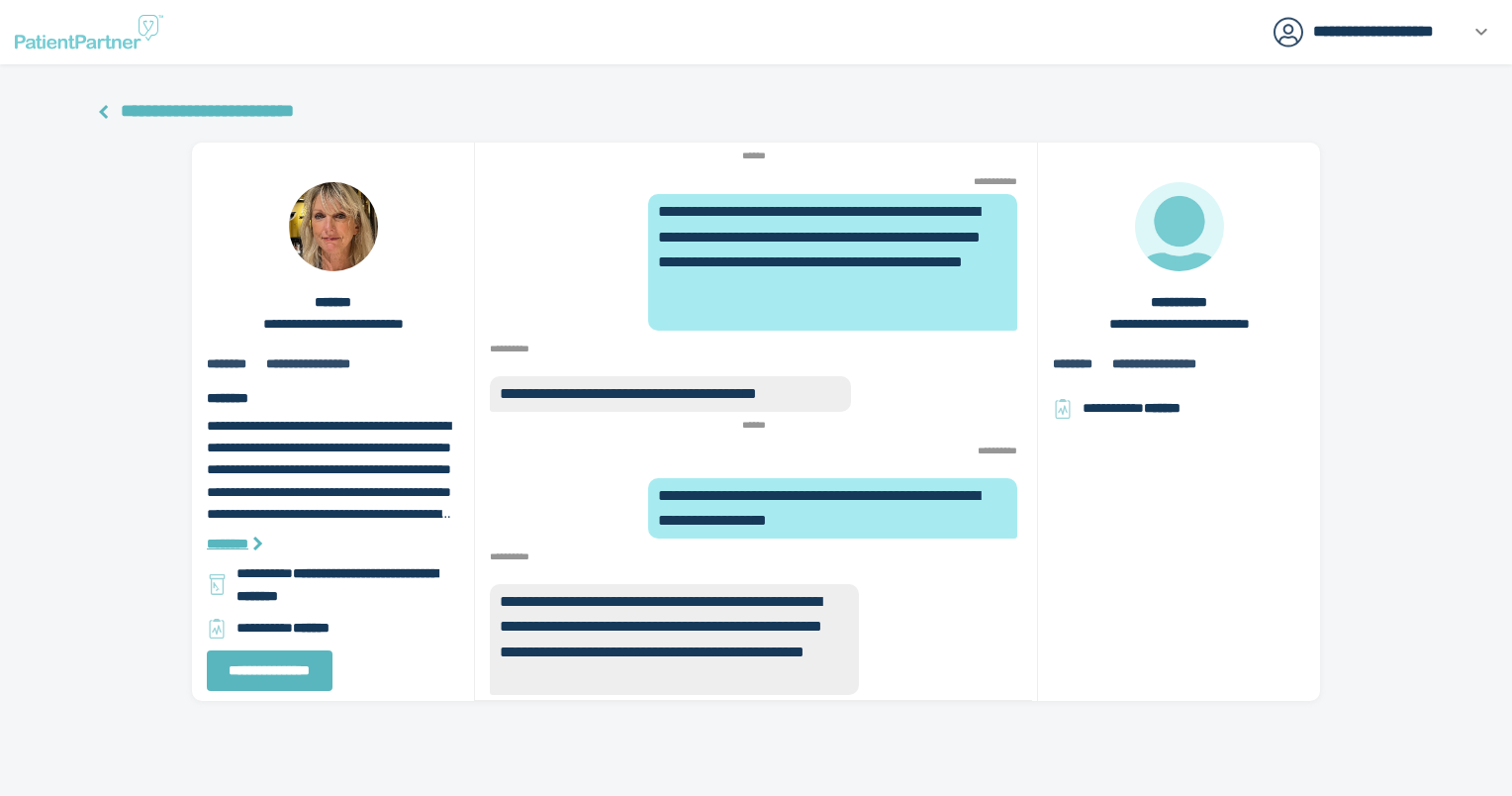 click on "**********" at bounding box center (207, 111) 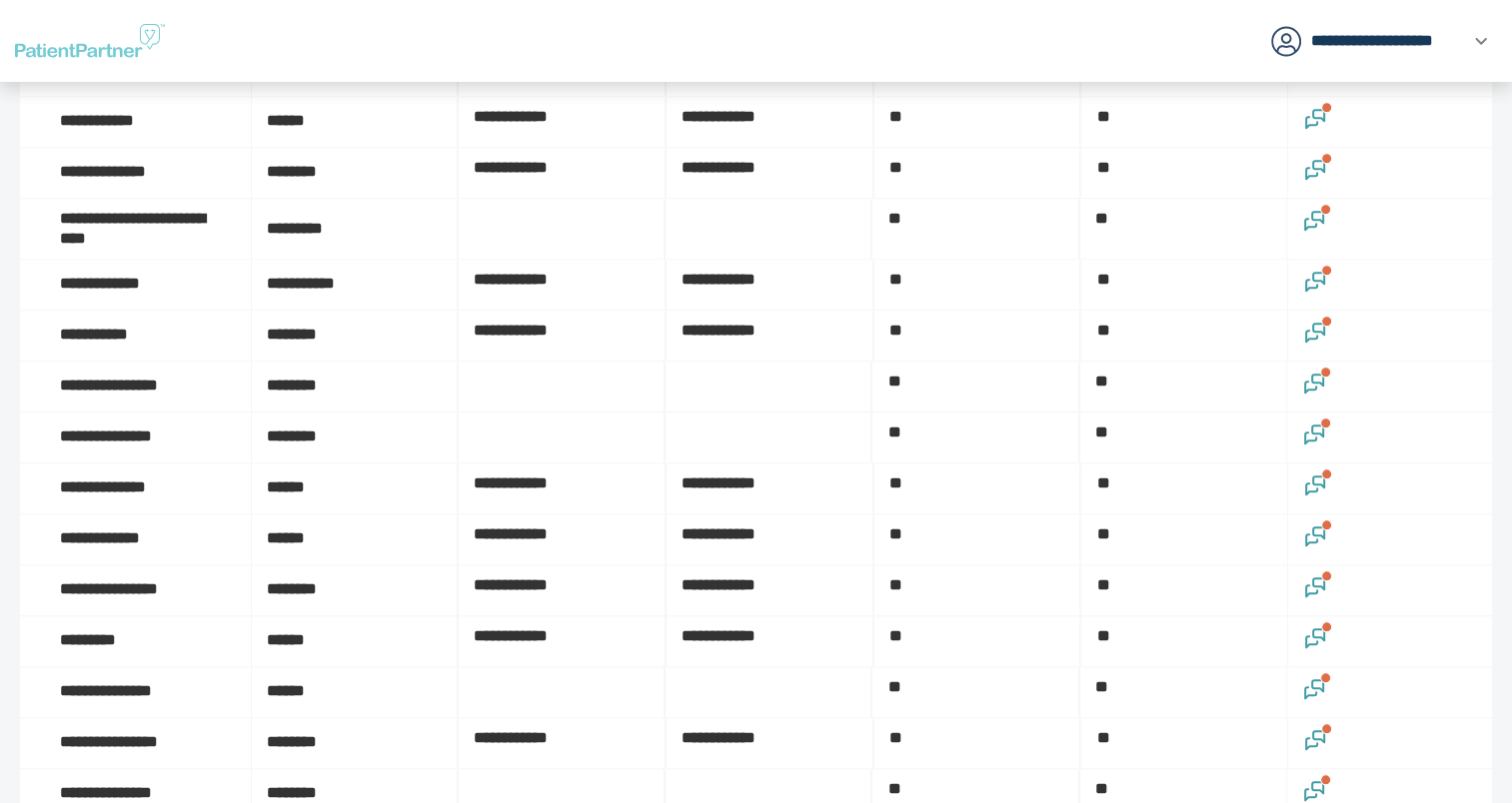 scroll, scrollTop: 1898, scrollLeft: 0, axis: vertical 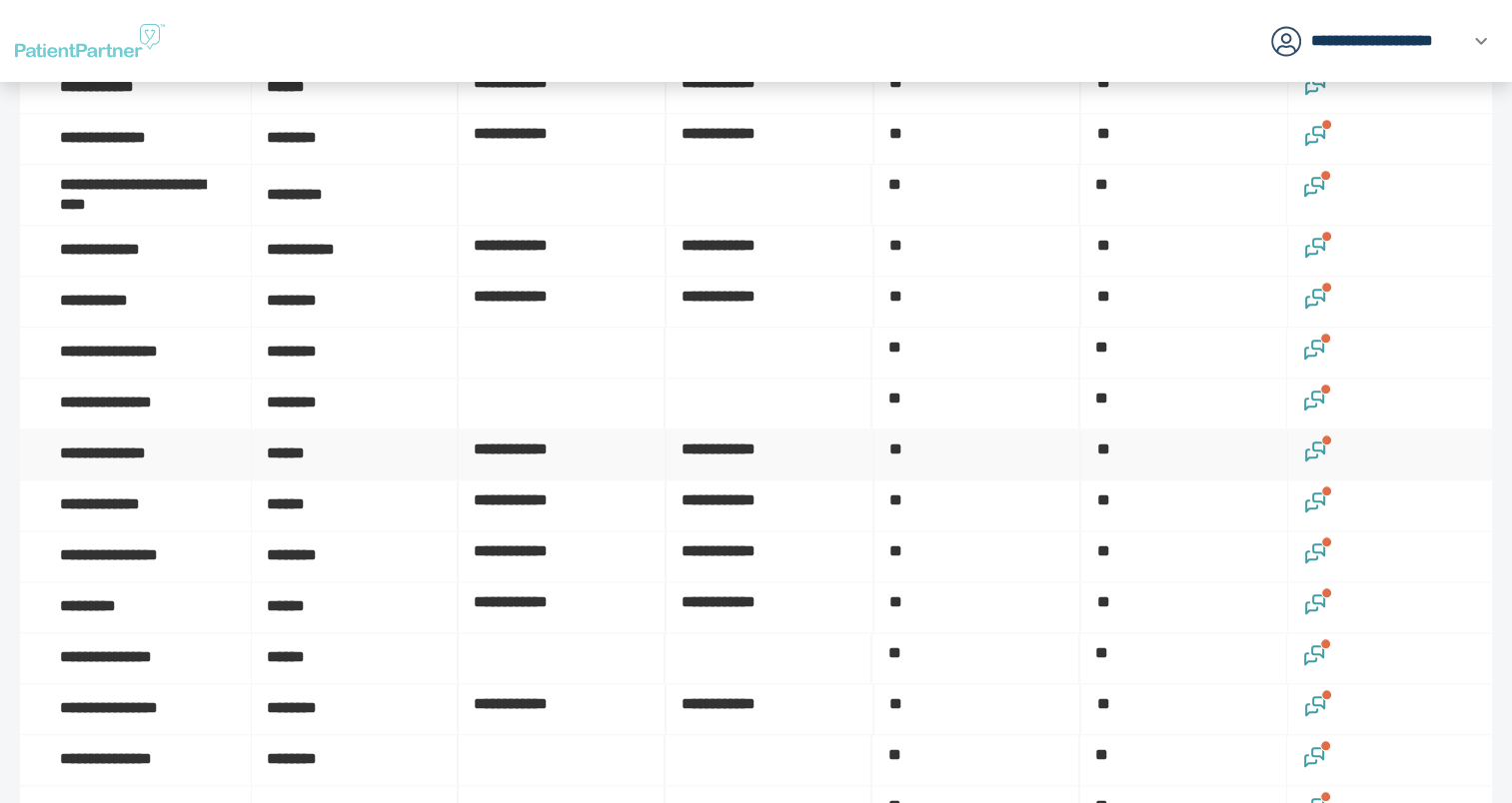 click 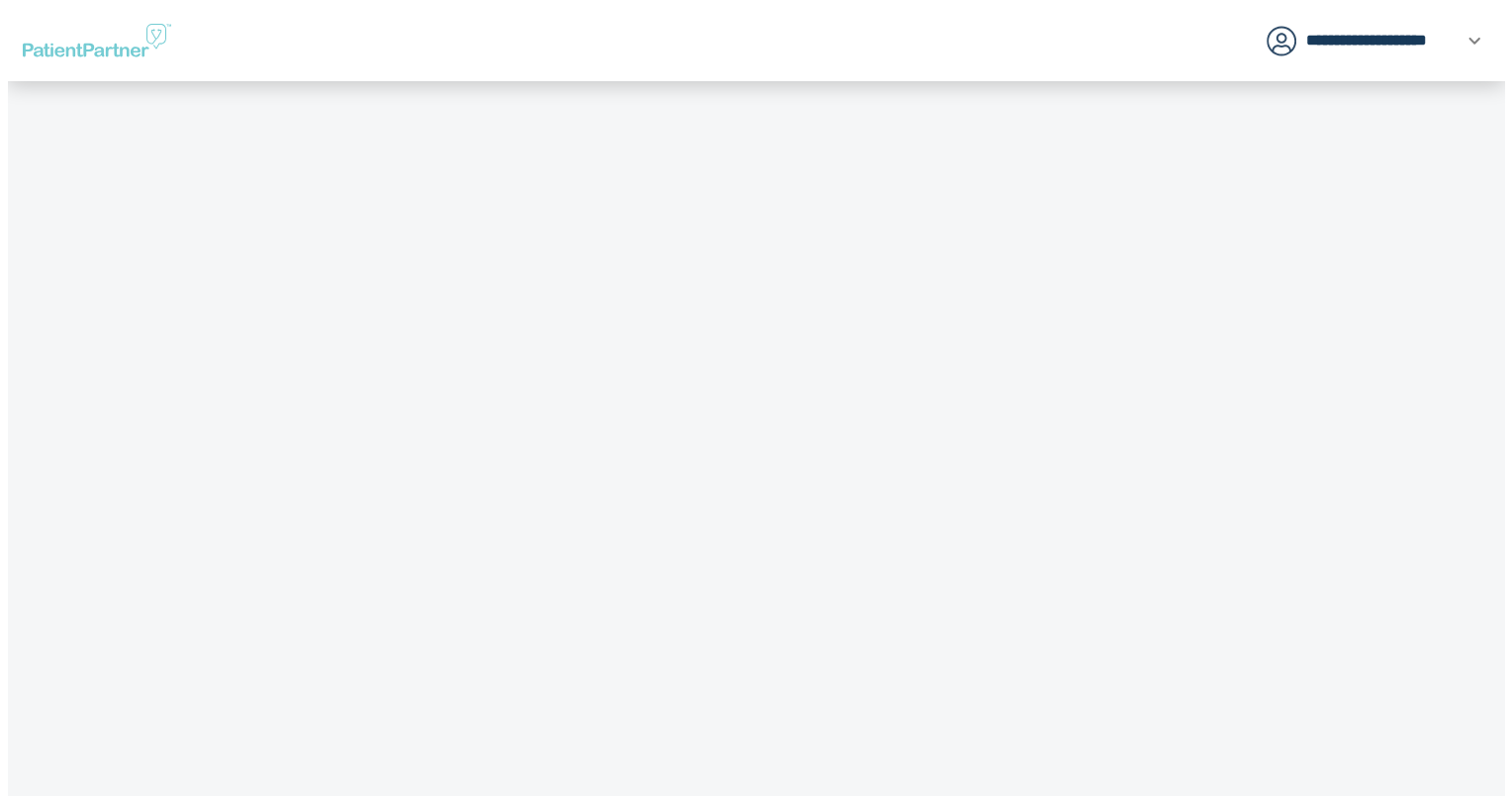 scroll, scrollTop: 0, scrollLeft: 0, axis: both 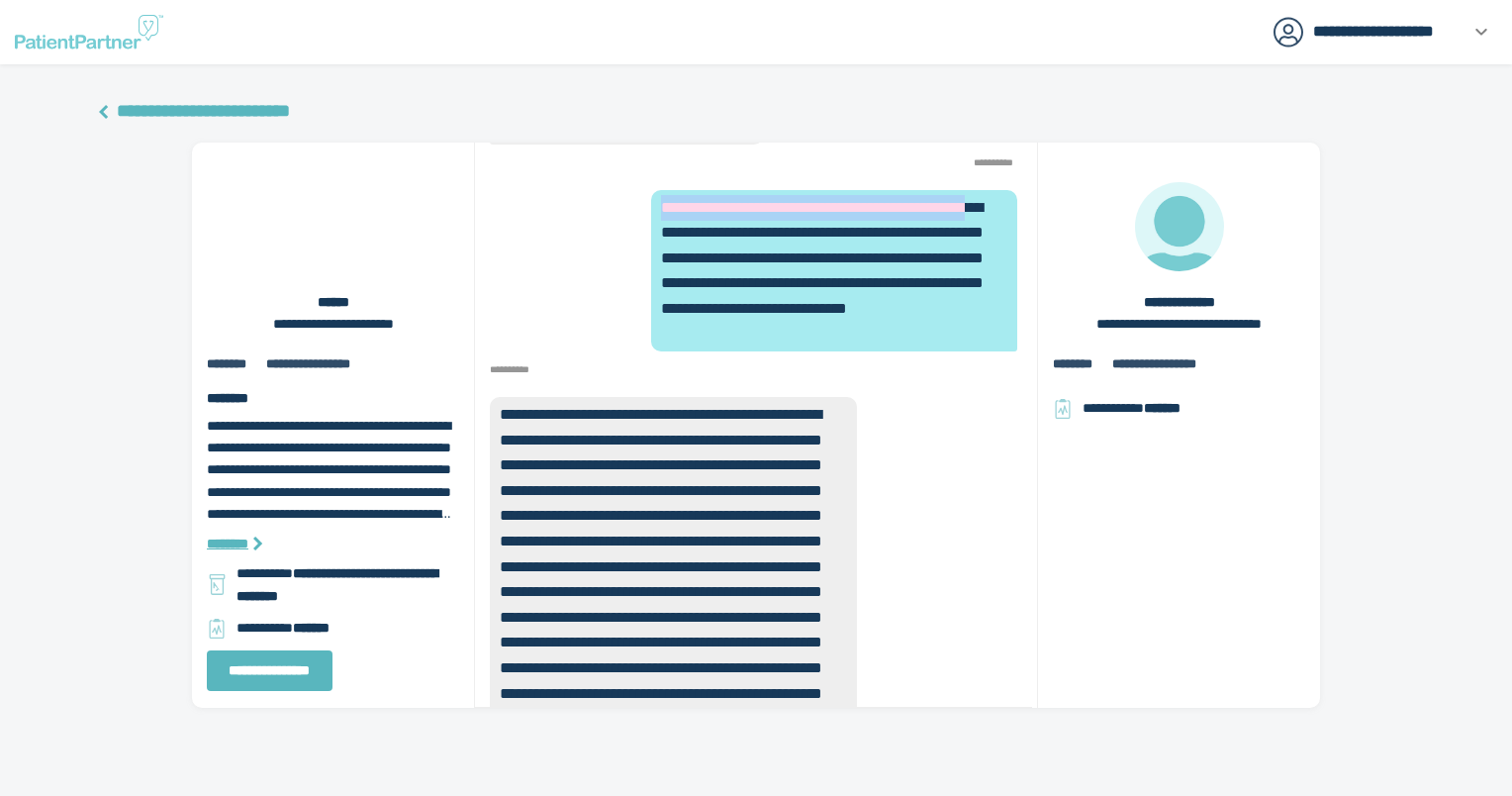 drag, startPoint x: 713, startPoint y: 237, endPoint x: 659, endPoint y: 217, distance: 57.5847 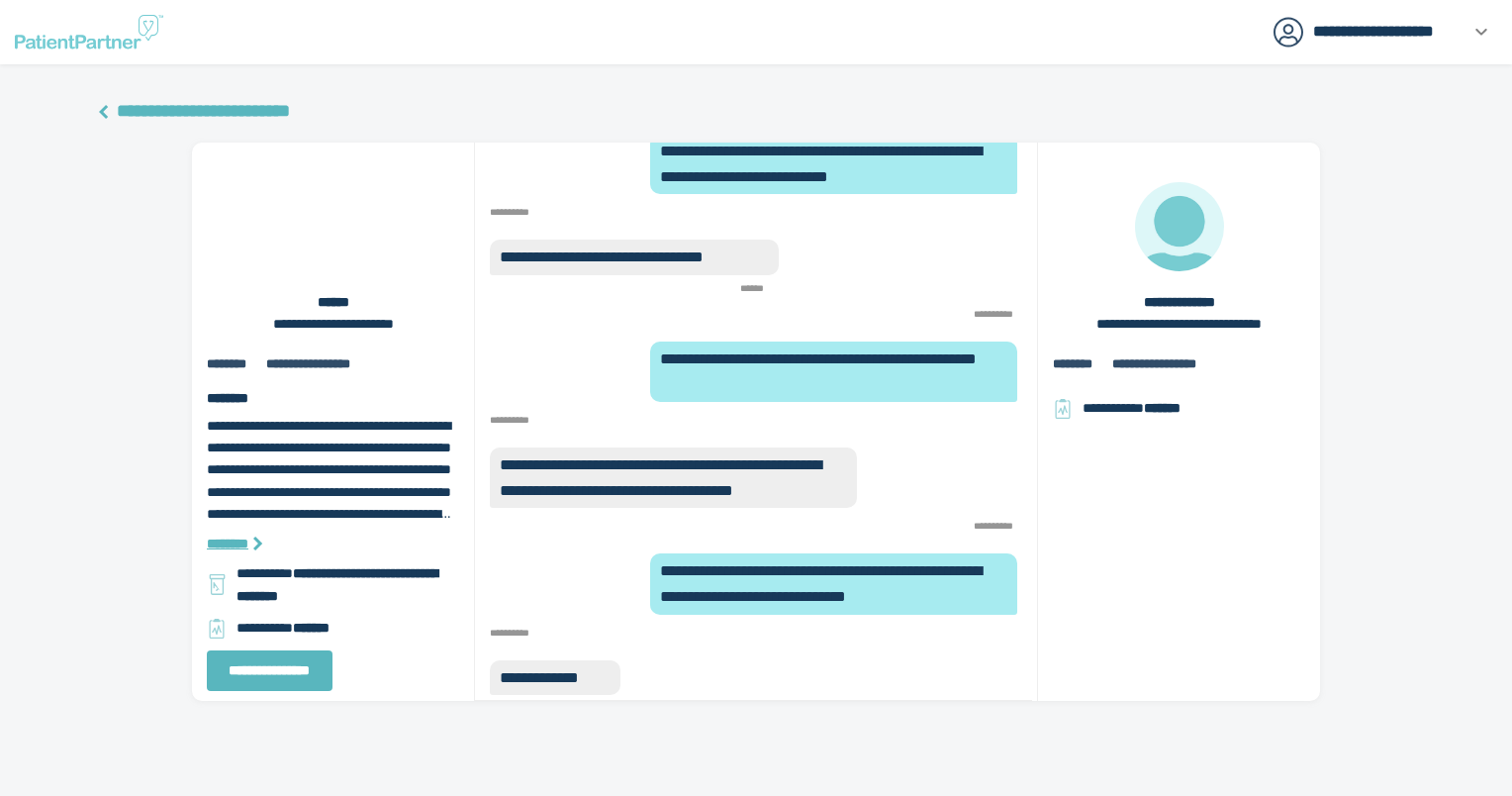 scroll, scrollTop: 0, scrollLeft: 0, axis: both 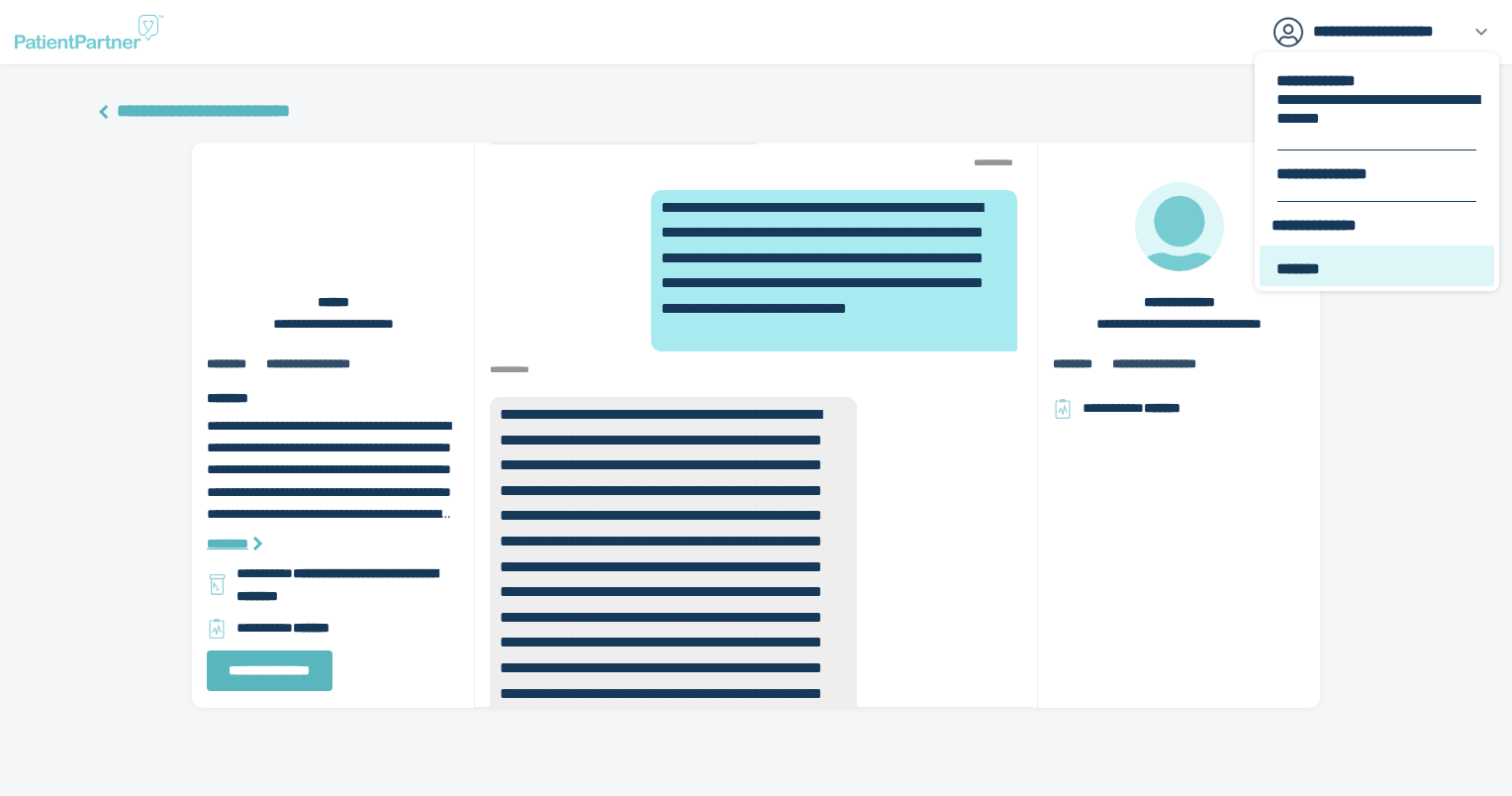 click on "*******" at bounding box center (1376, 265) 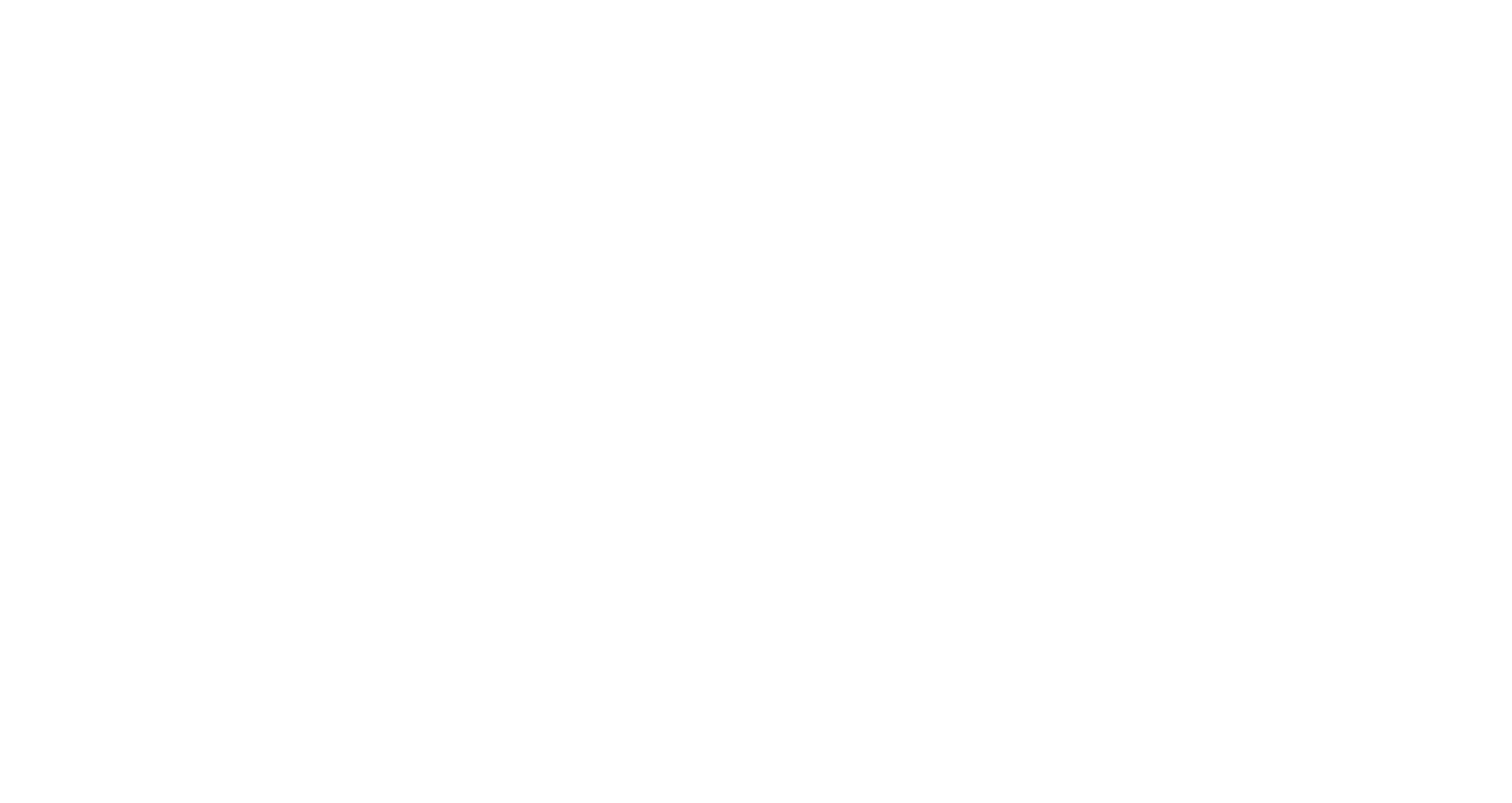 scroll, scrollTop: 0, scrollLeft: 0, axis: both 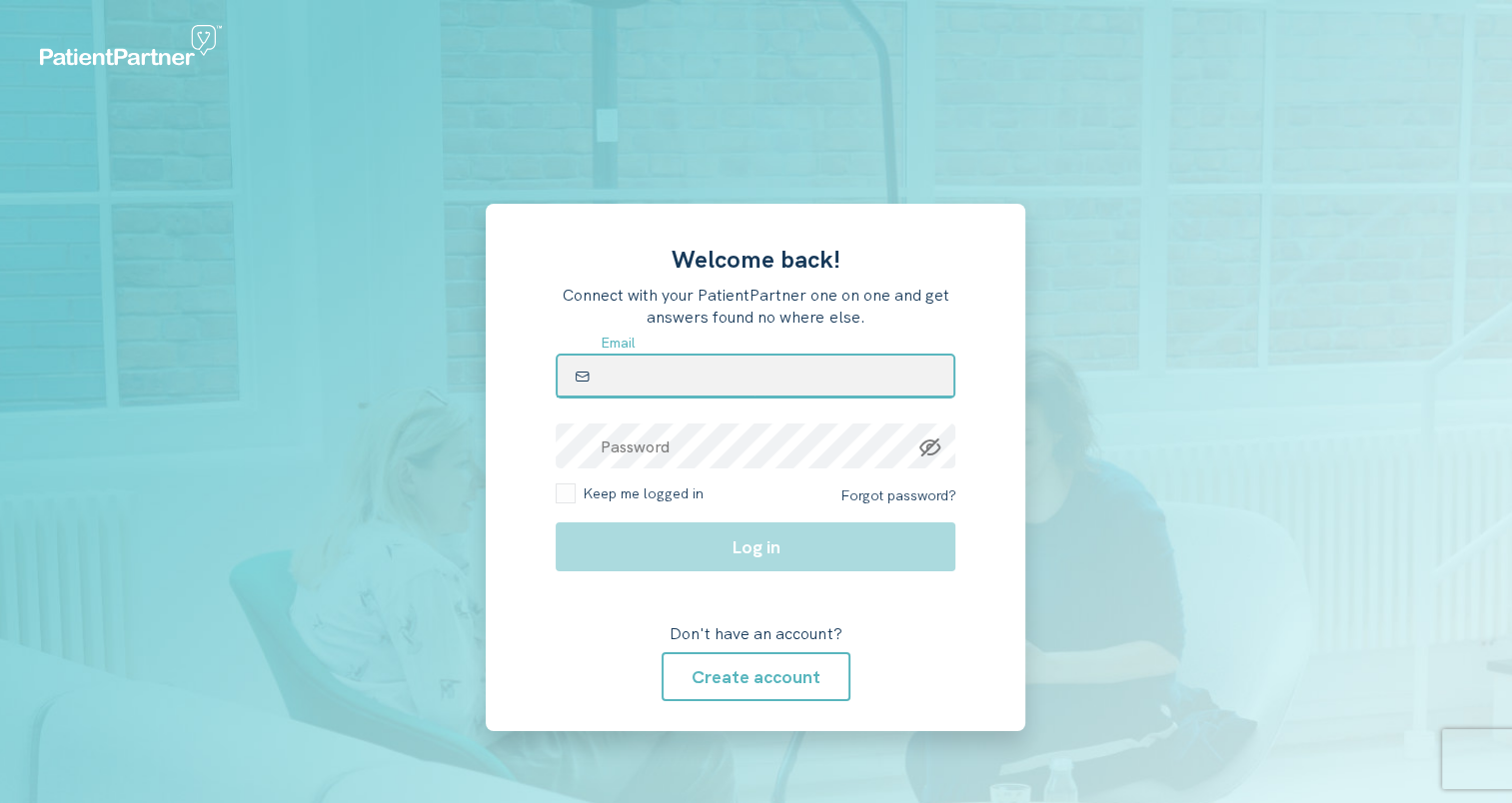 click at bounding box center [756, 376] 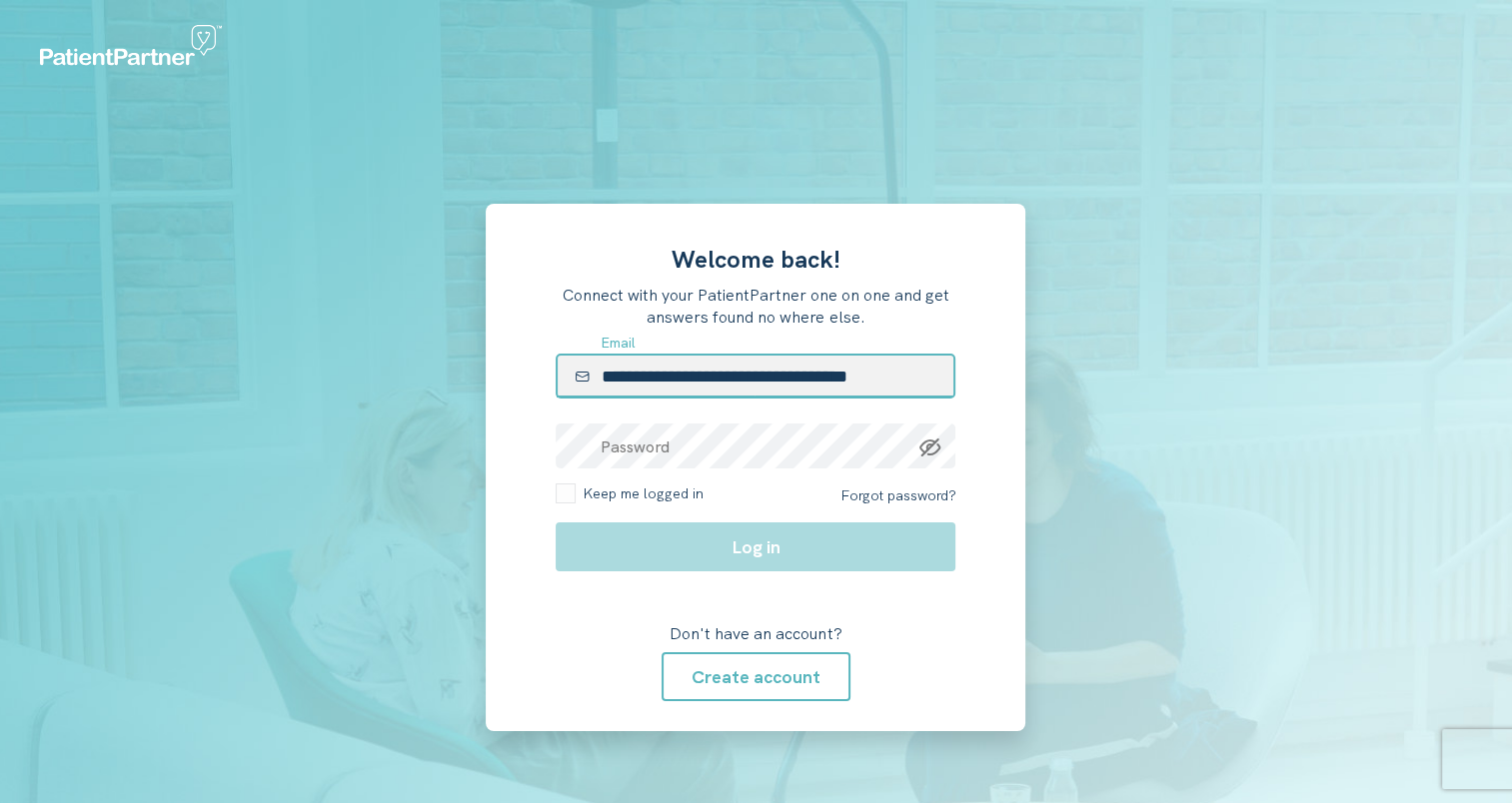 type on "**********" 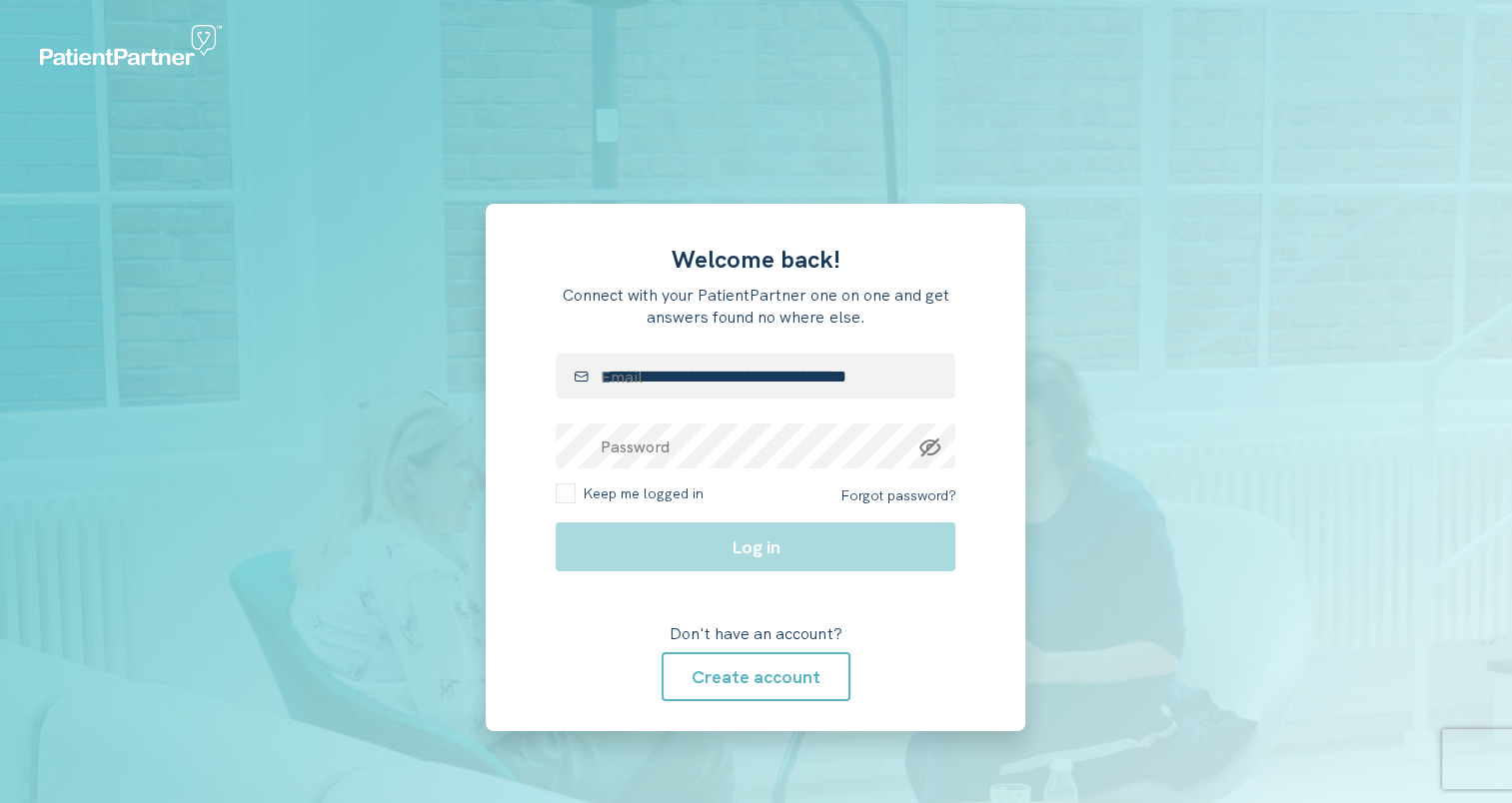 drag, startPoint x: 1103, startPoint y: 297, endPoint x: 1094, endPoint y: 308, distance: 14.21267 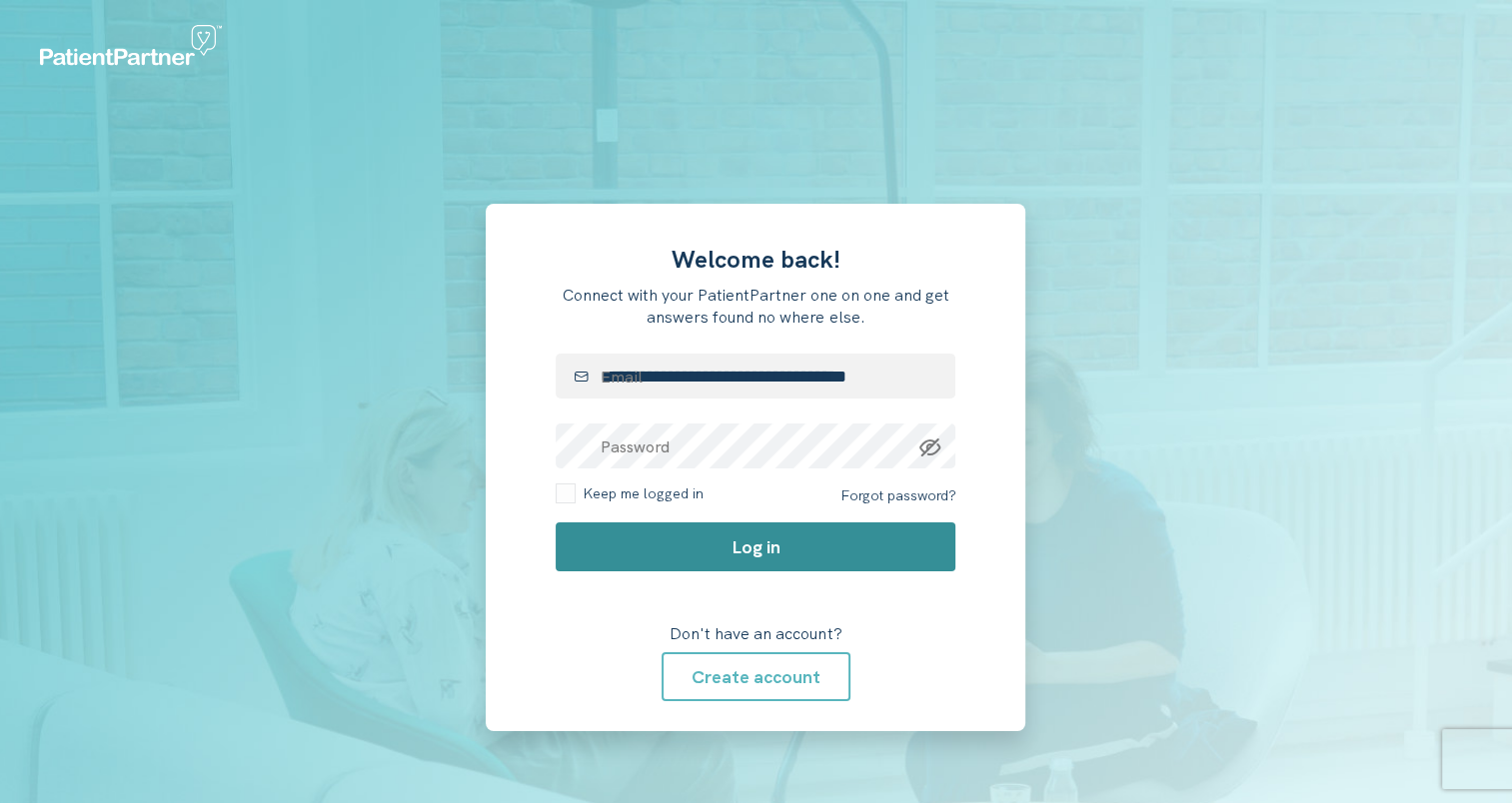 click on "Log in" 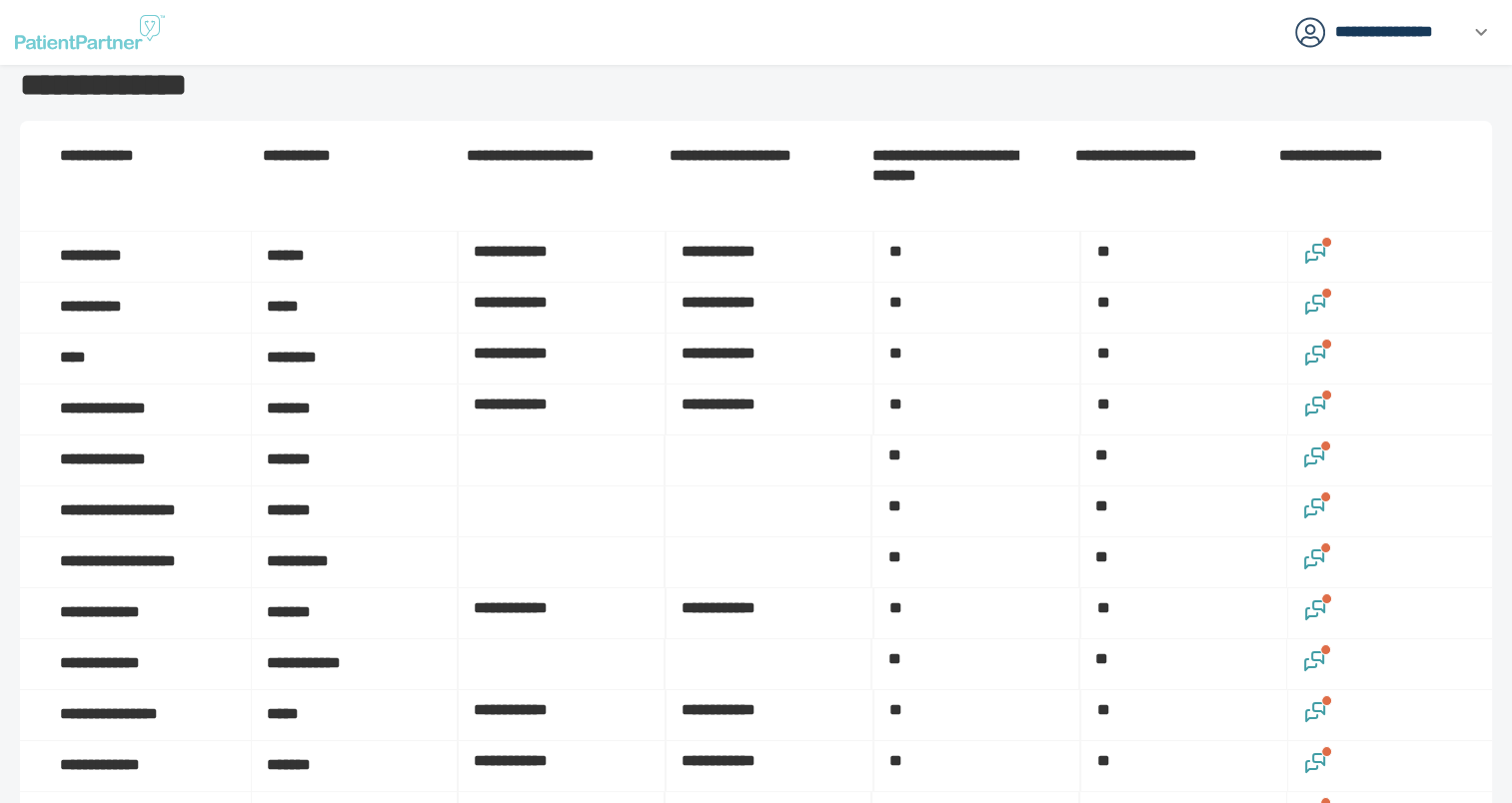 click 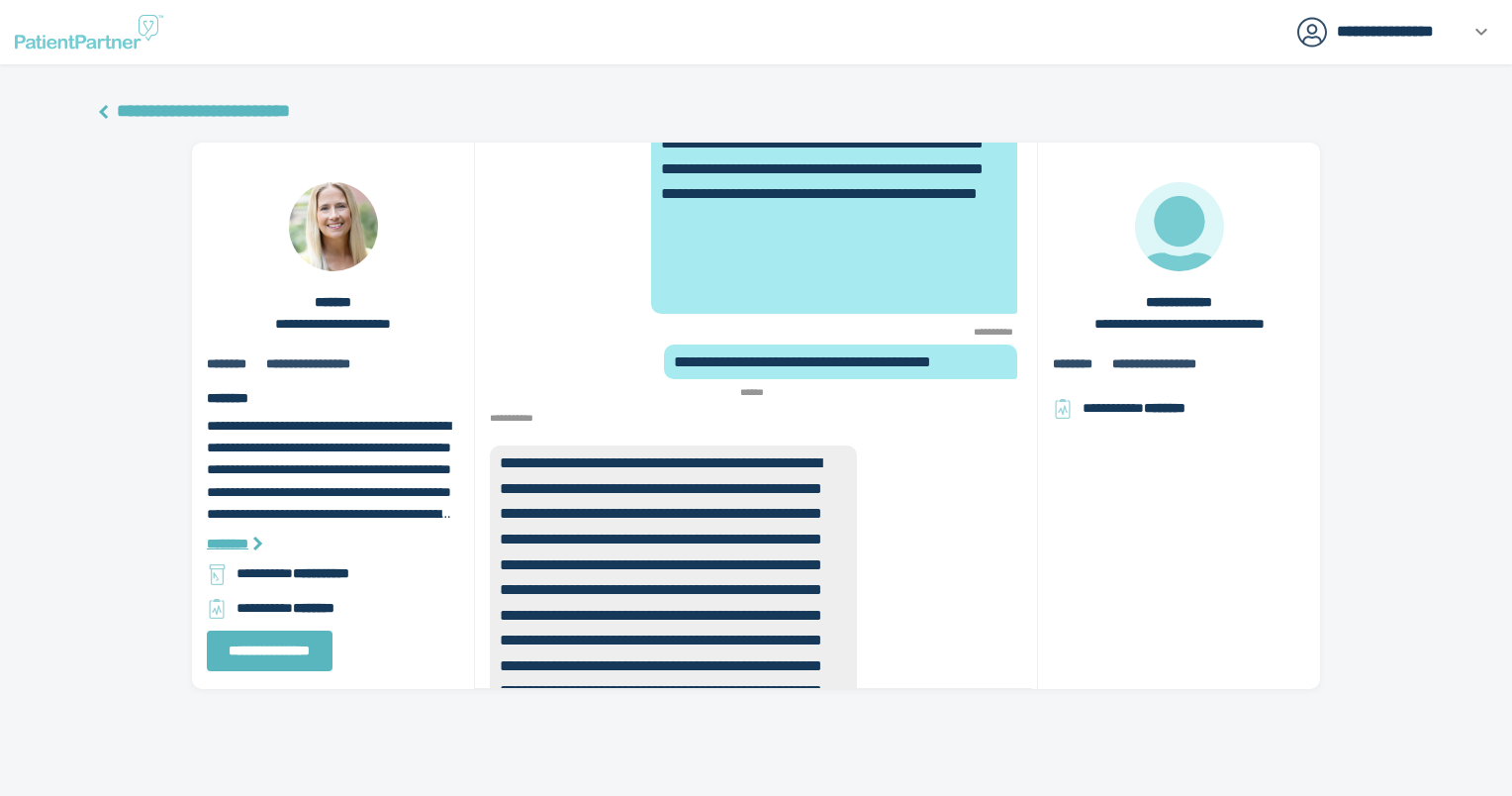 scroll, scrollTop: -1484, scrollLeft: 0, axis: vertical 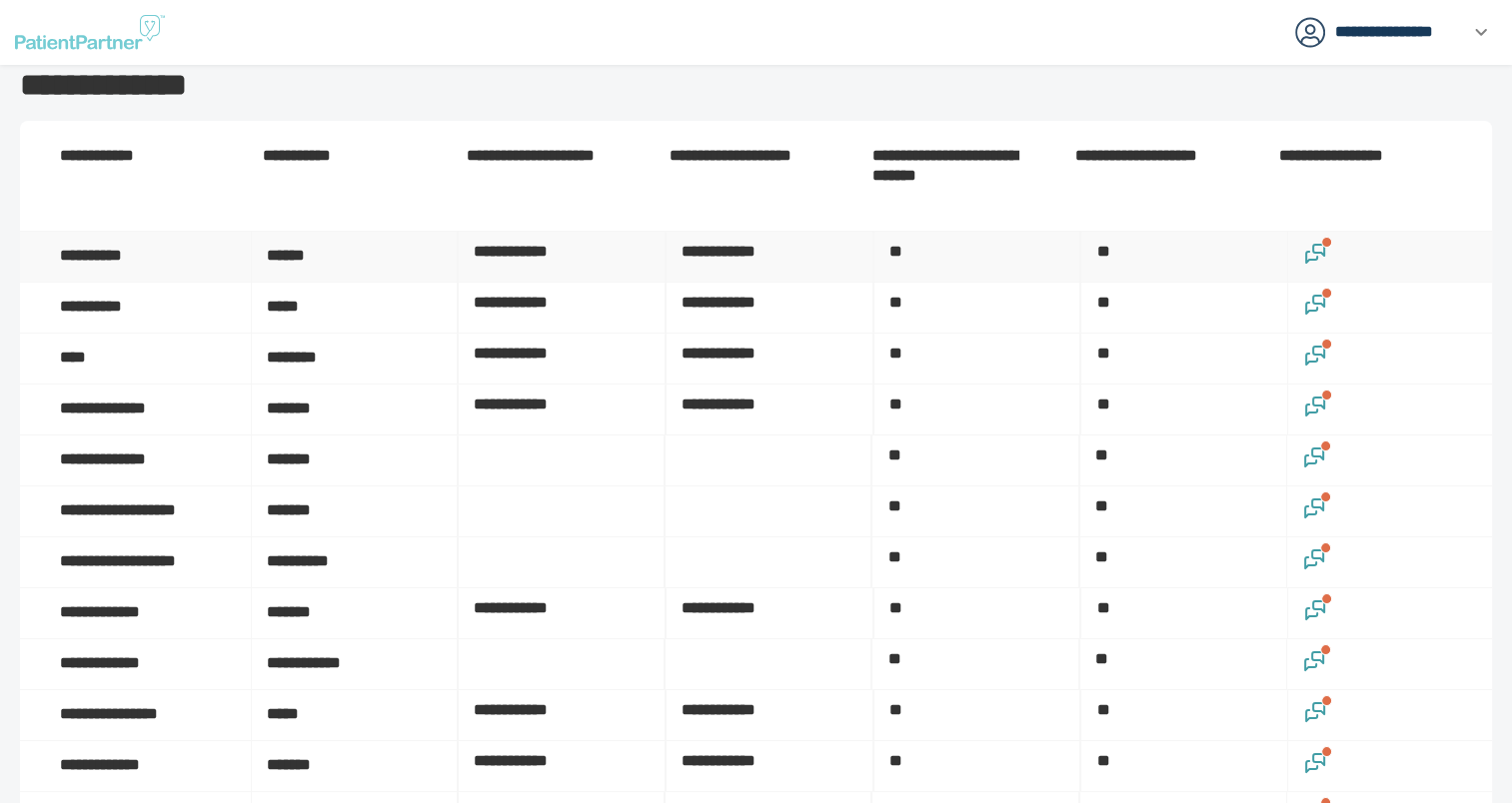 click 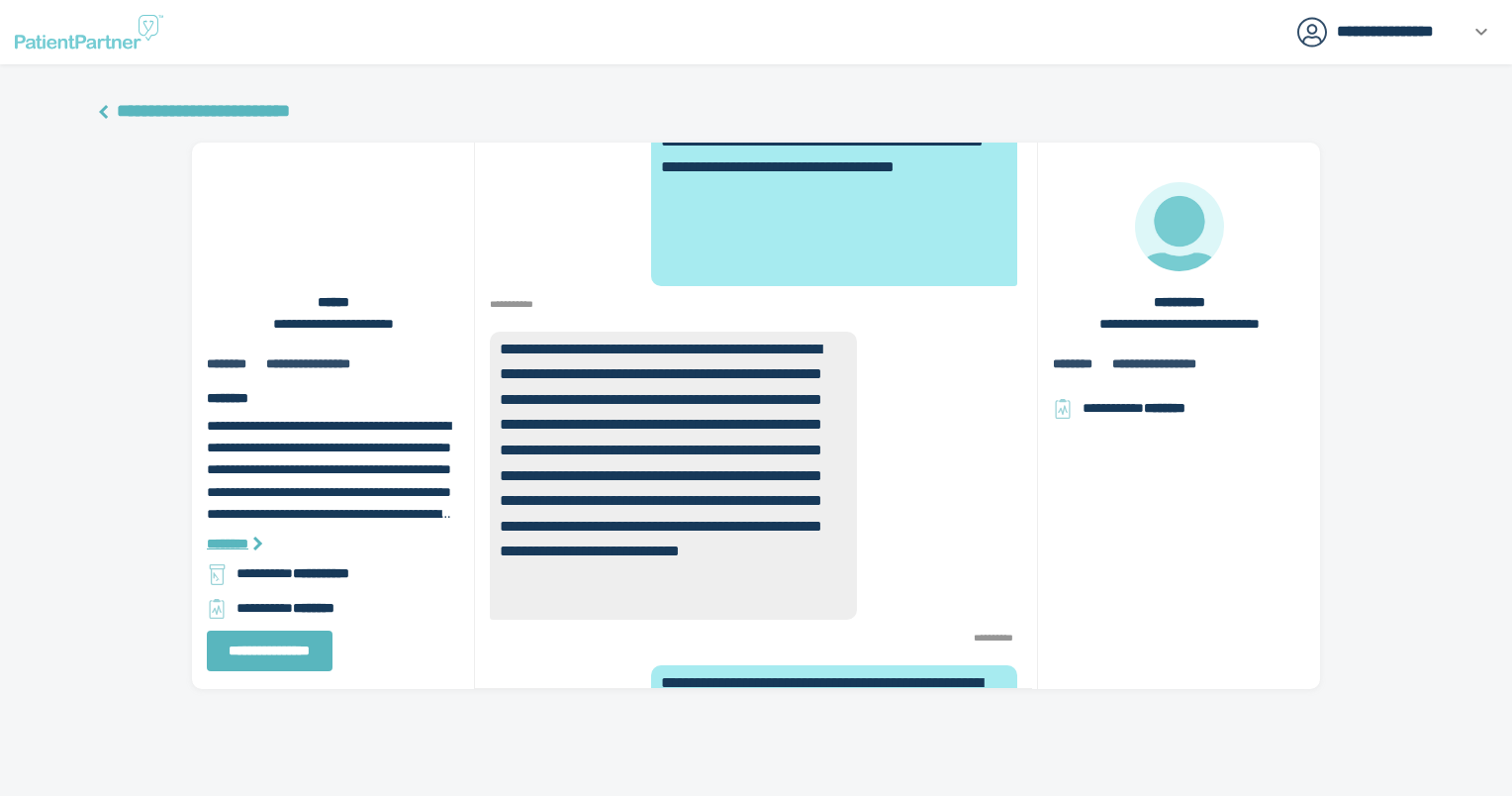 scroll, scrollTop: -1581, scrollLeft: 0, axis: vertical 